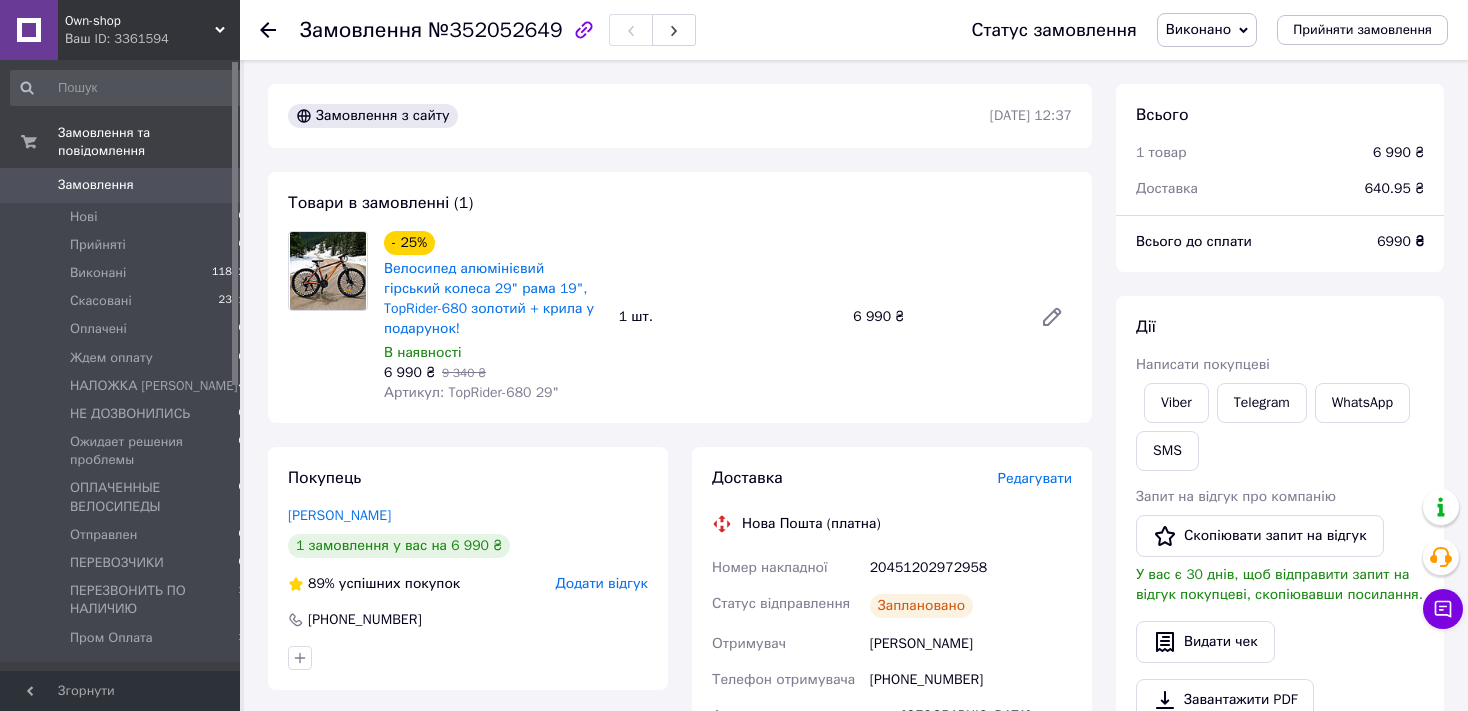 scroll, scrollTop: 0, scrollLeft: 0, axis: both 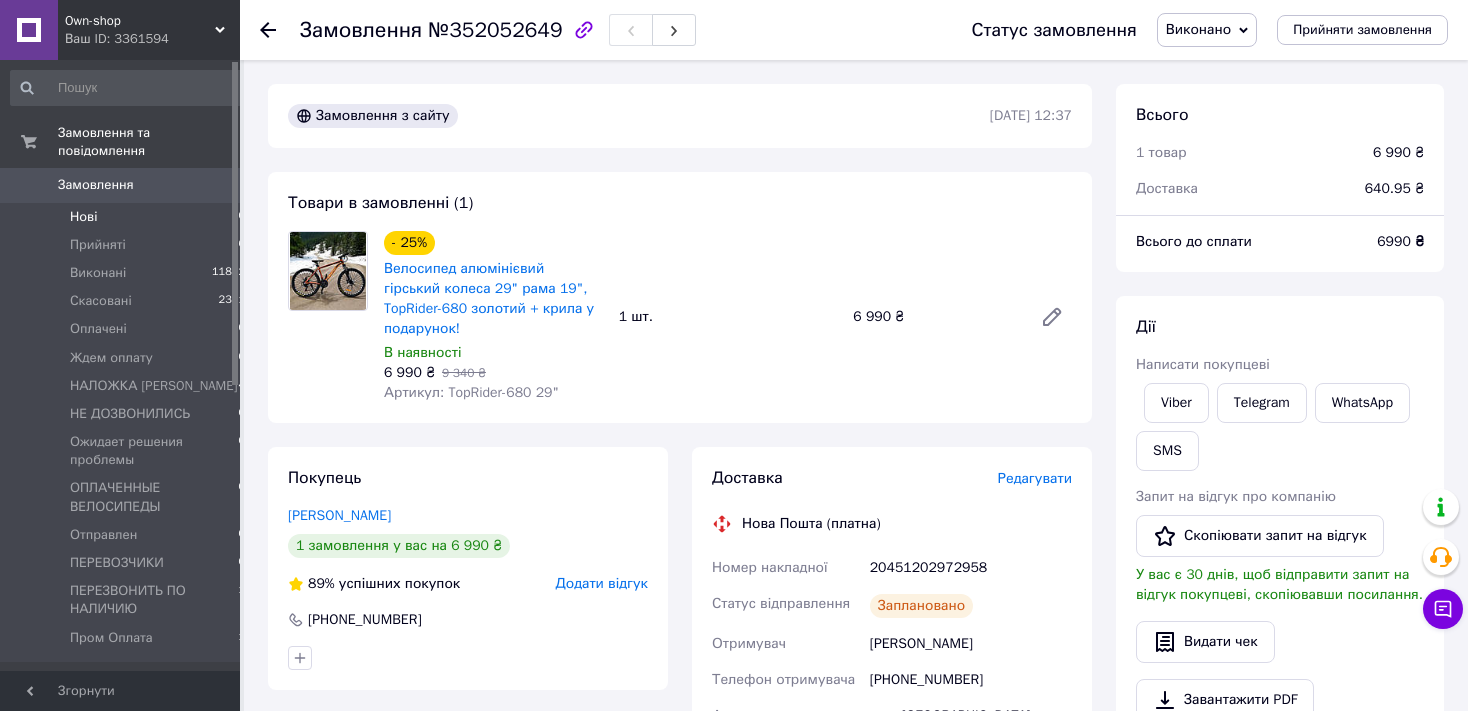 click on "Нові" at bounding box center [83, 217] 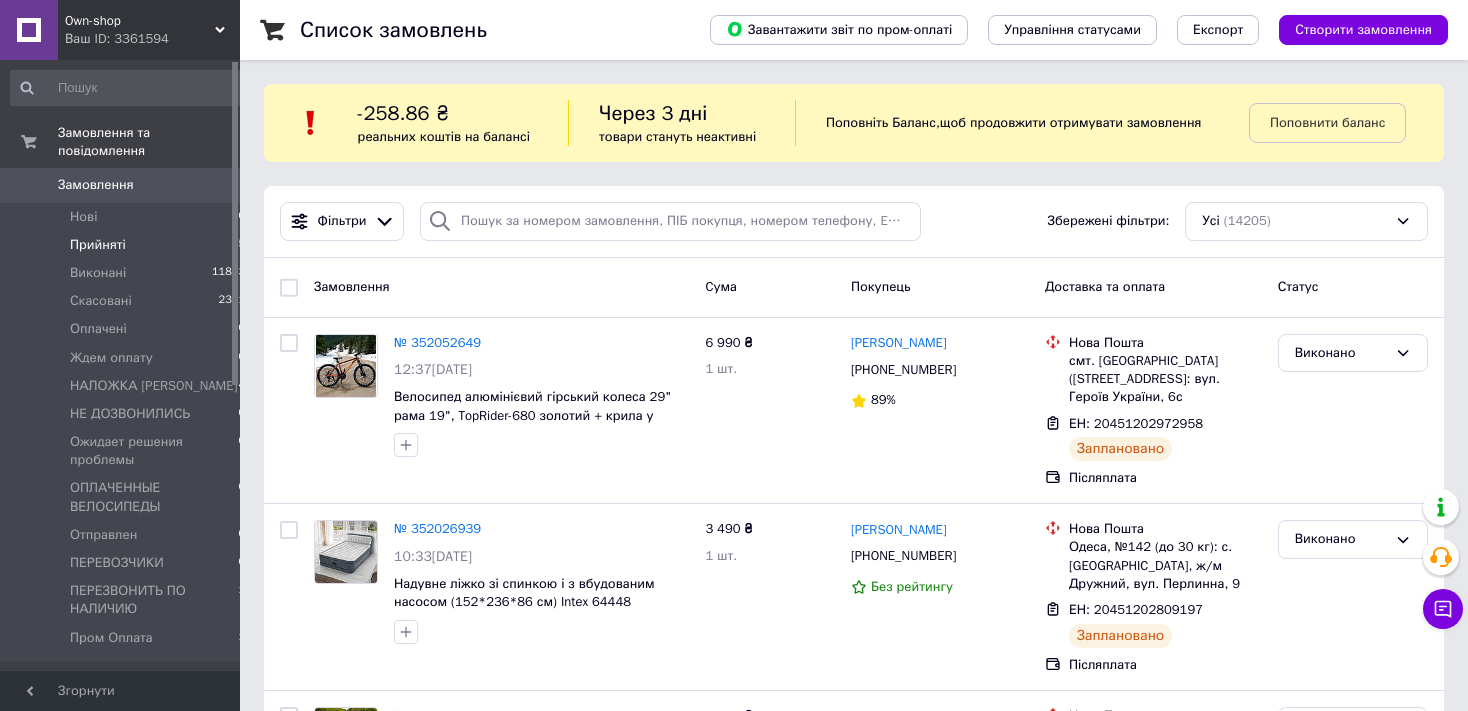 click on "Прийняті" at bounding box center [98, 245] 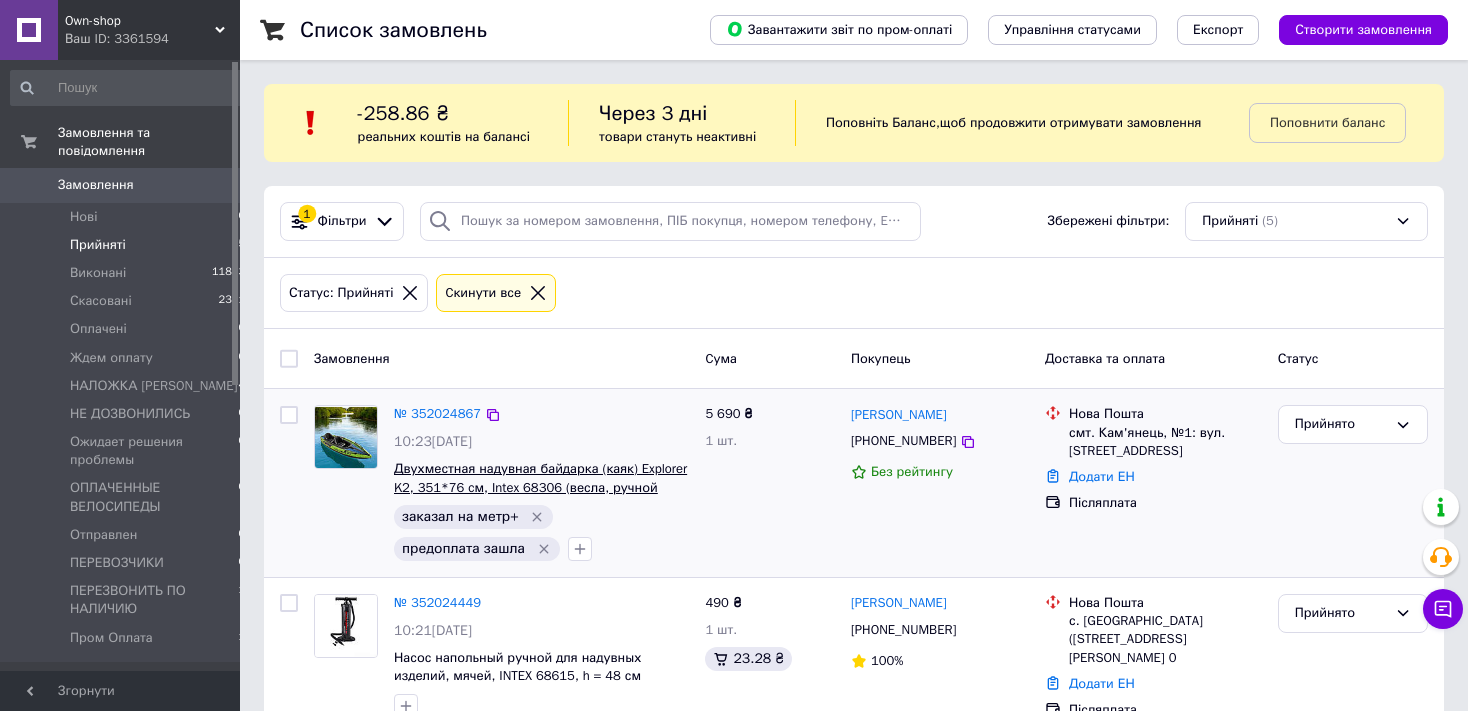 scroll, scrollTop: 422, scrollLeft: 0, axis: vertical 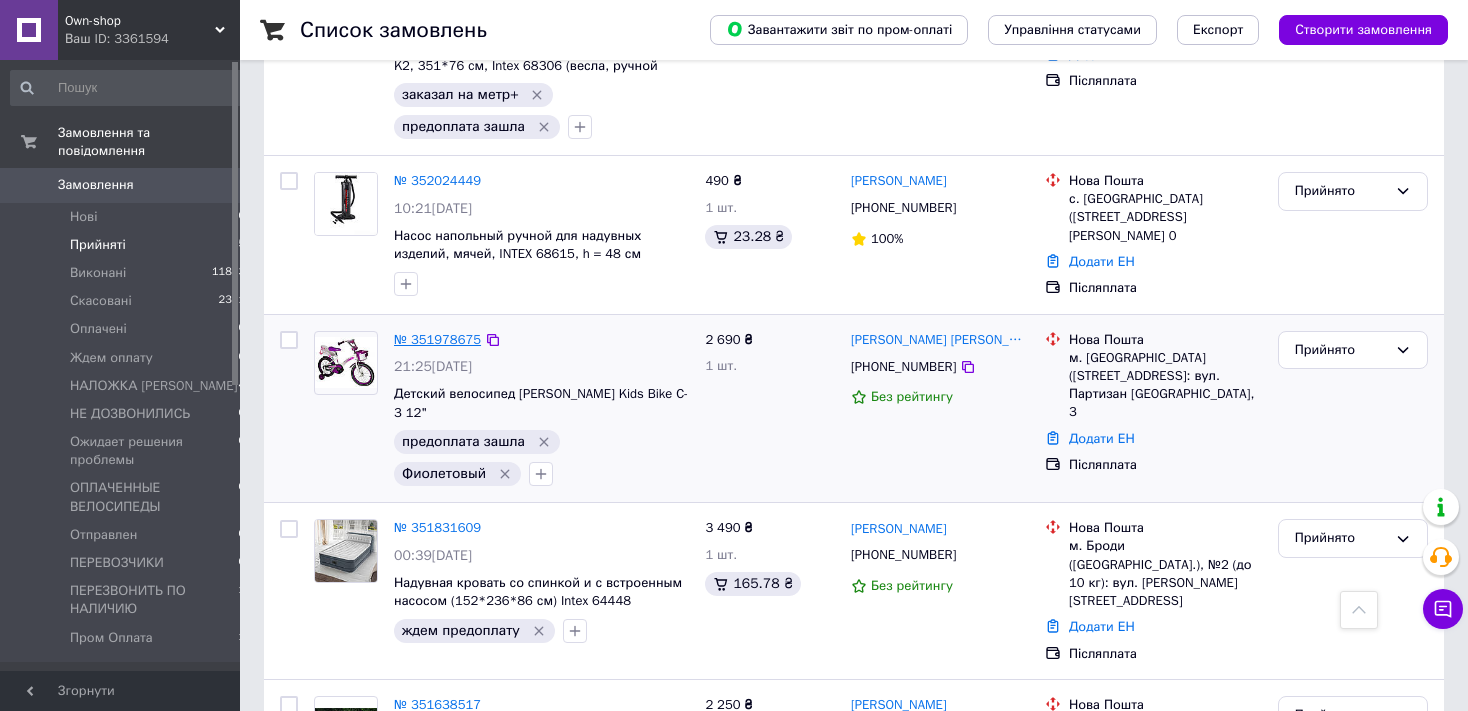 click on "№ 351978675" at bounding box center (437, 339) 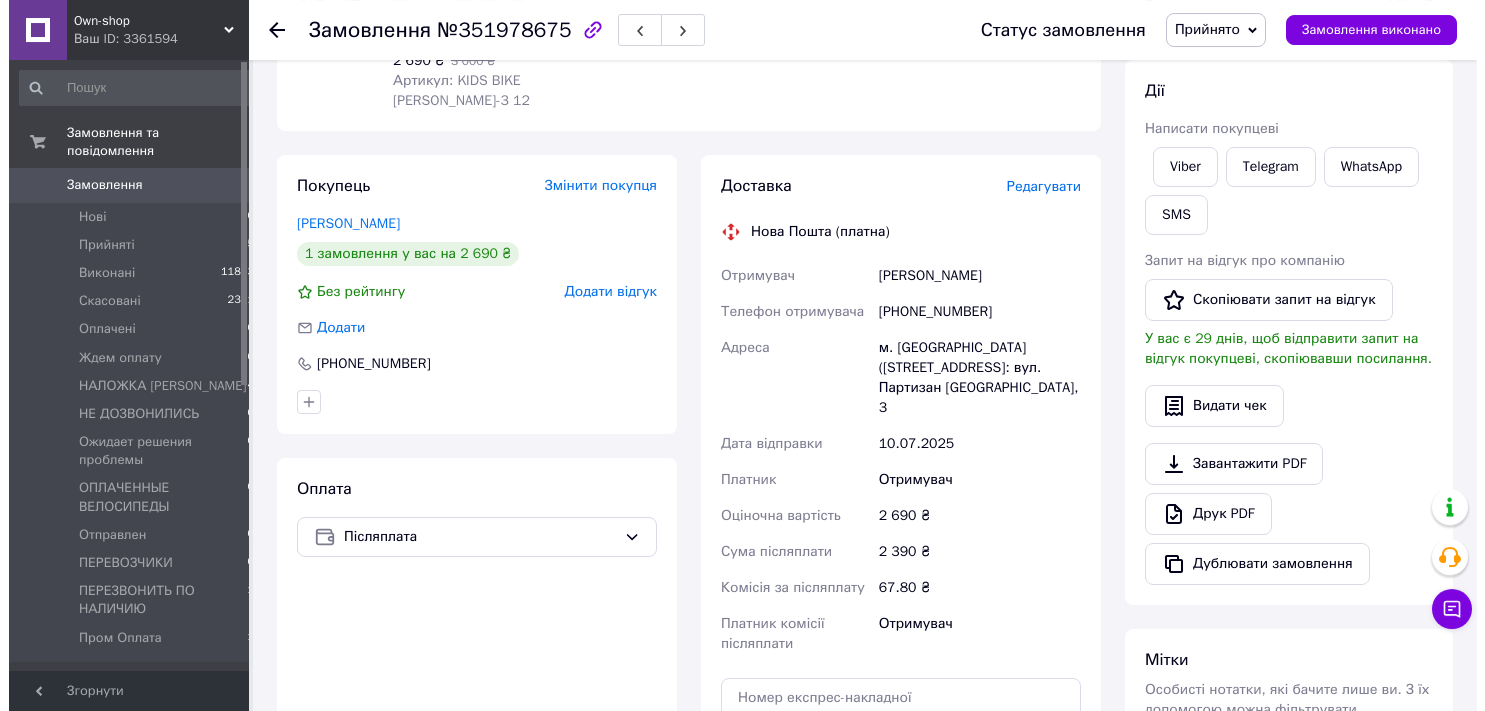 scroll, scrollTop: 316, scrollLeft: 0, axis: vertical 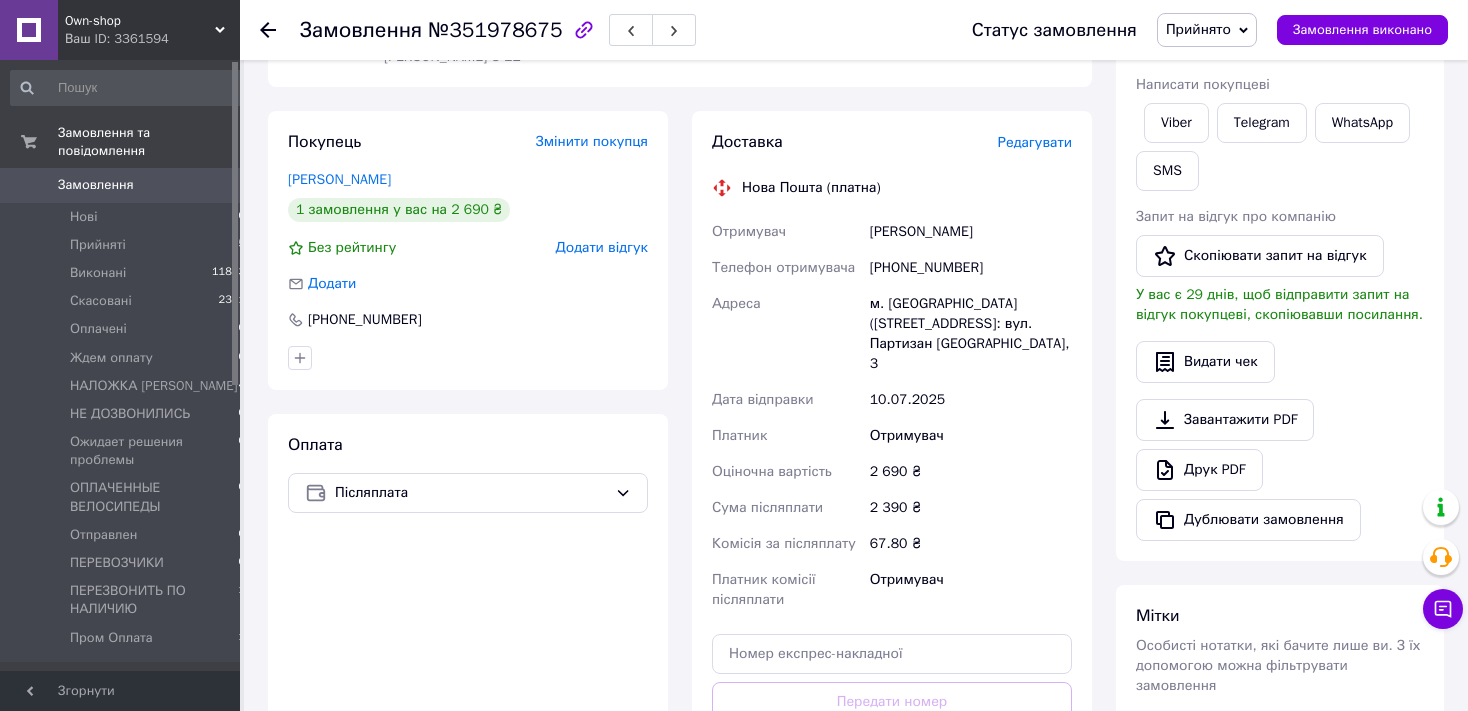 click on "Редагувати" at bounding box center (1035, 142) 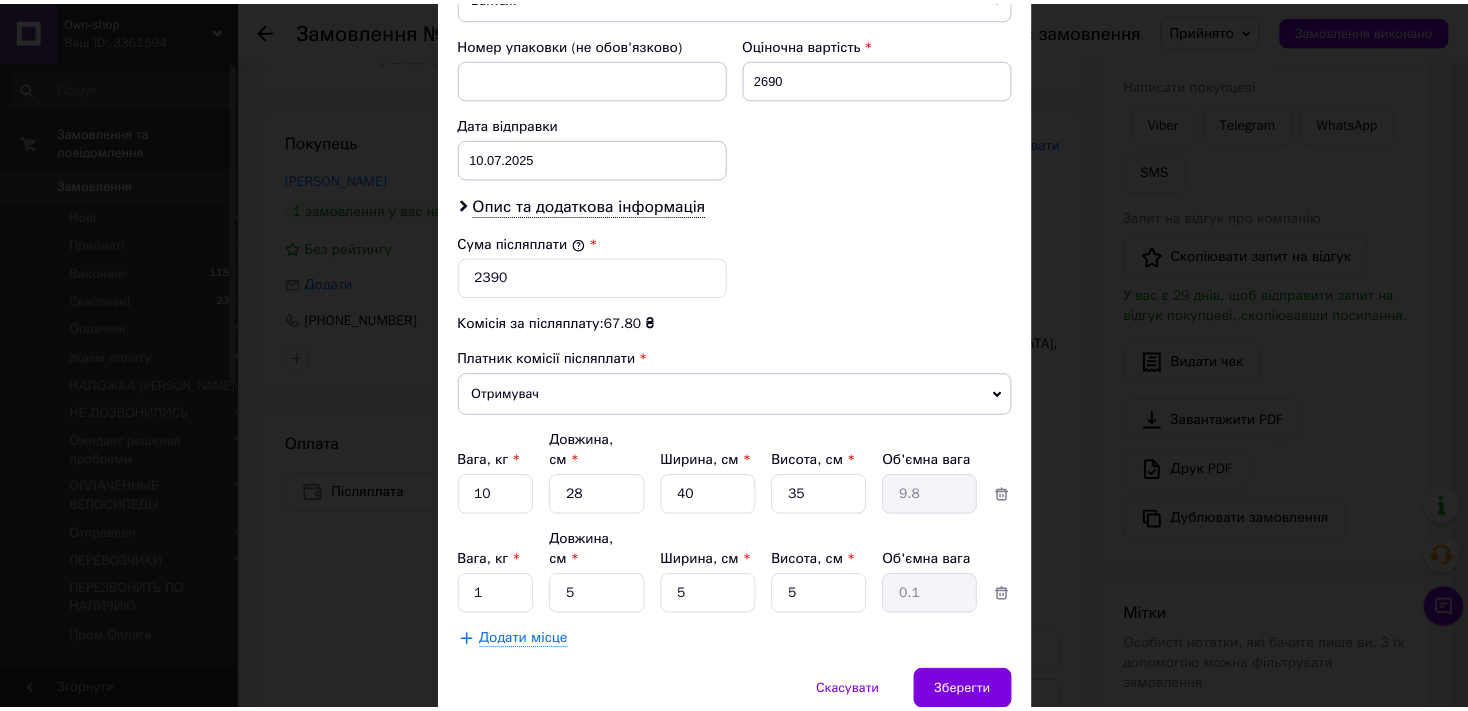 scroll, scrollTop: 888, scrollLeft: 0, axis: vertical 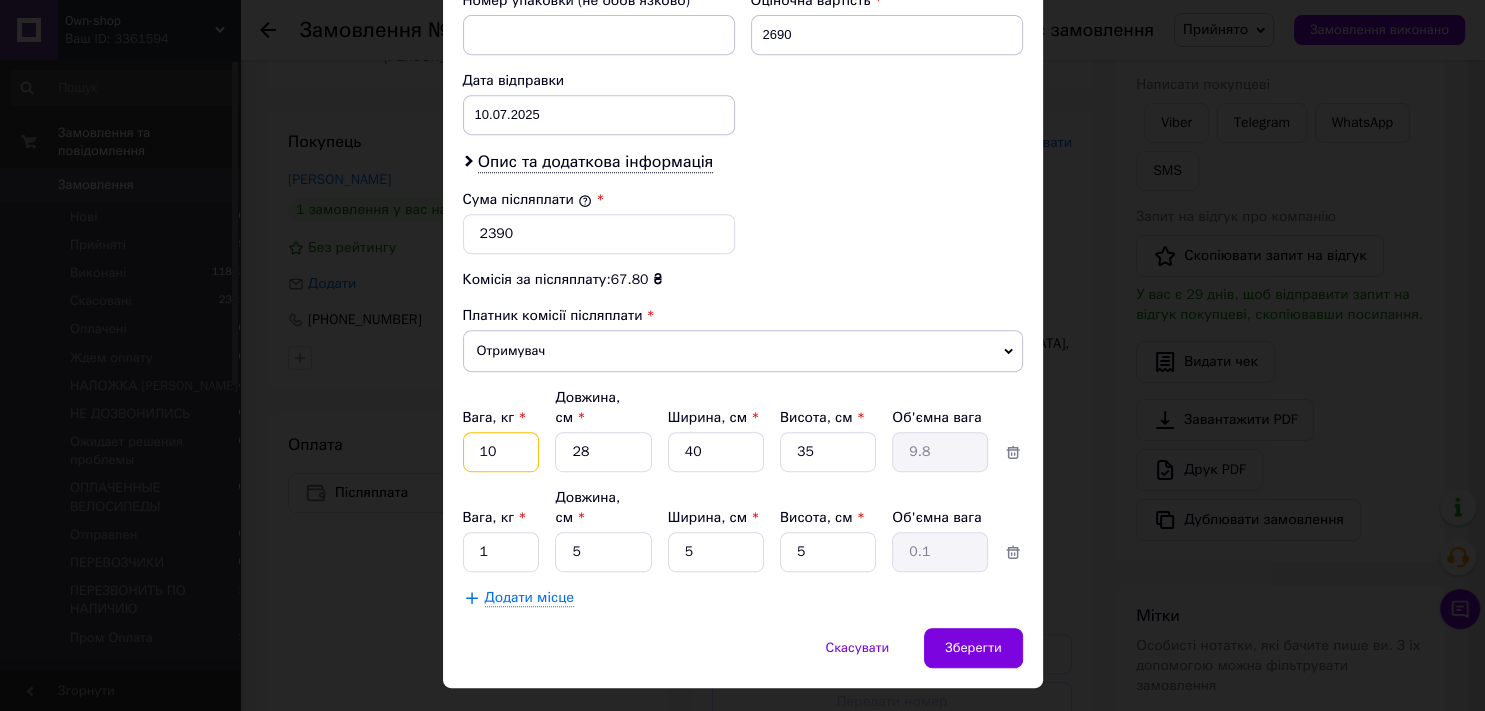 click on "10" at bounding box center [501, 452] 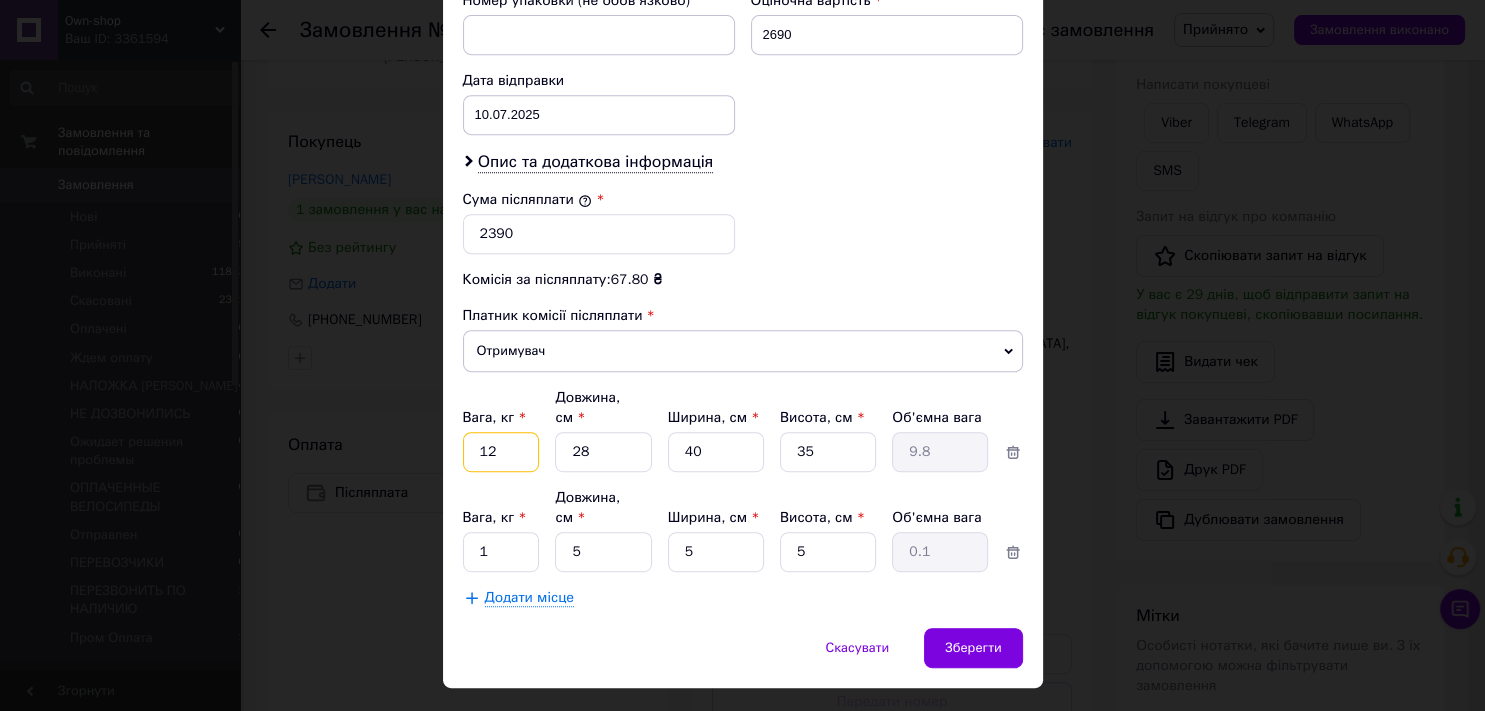 type on "12" 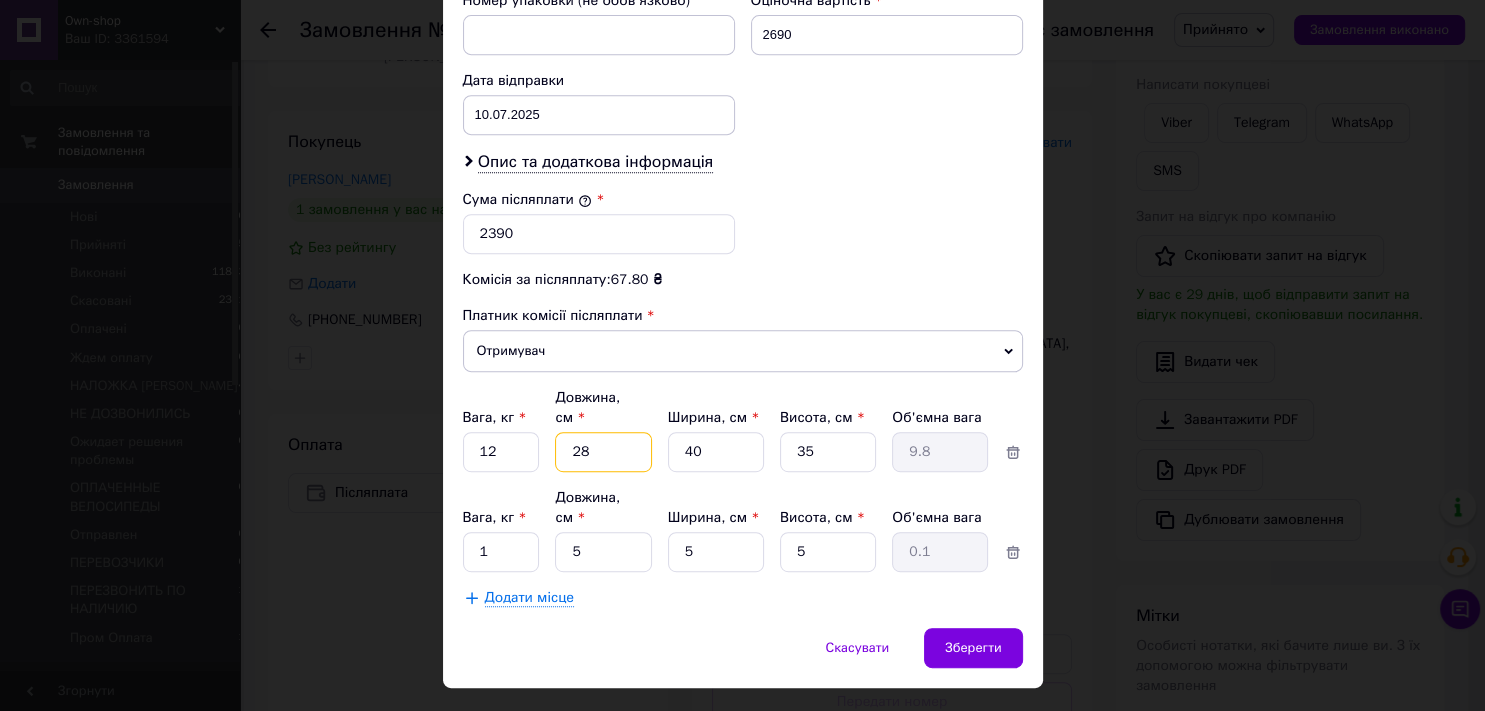 type on "8" 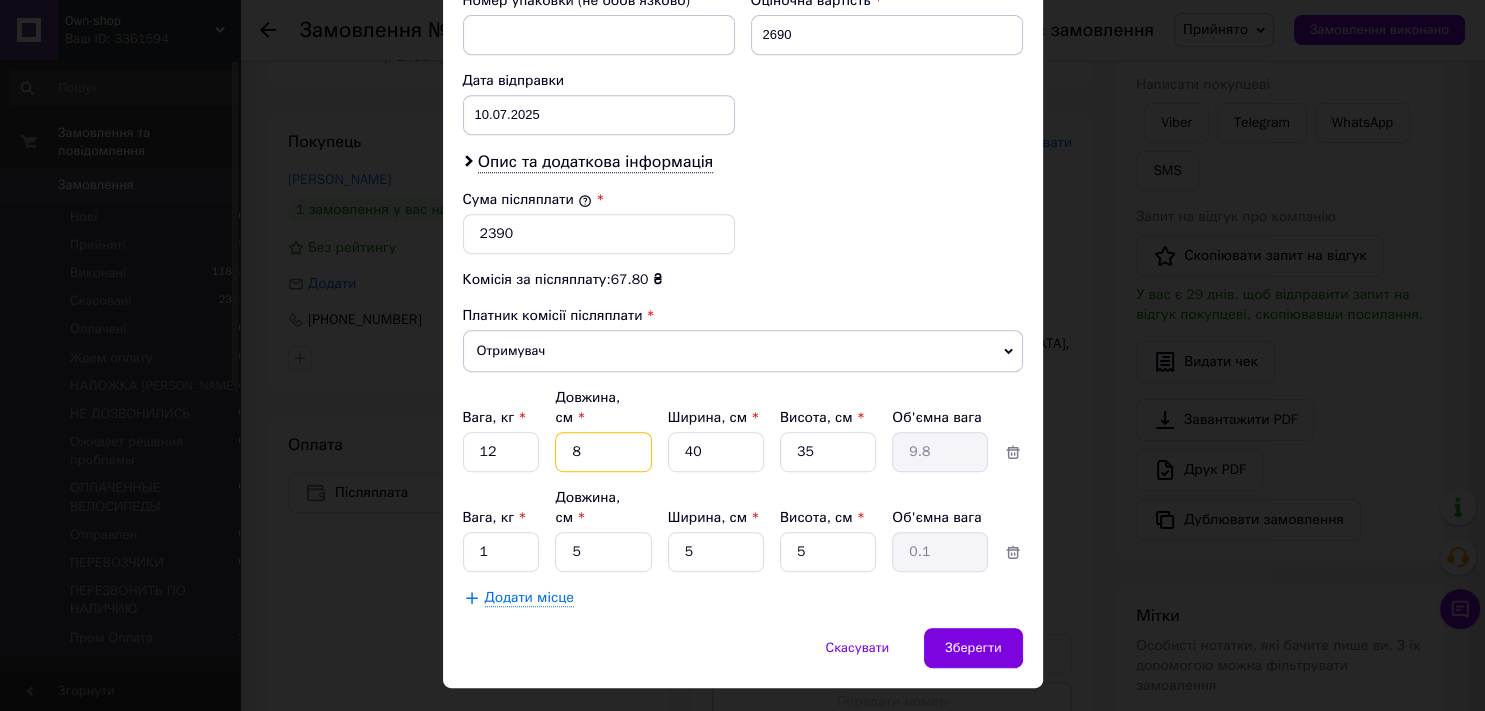 type on "2.8" 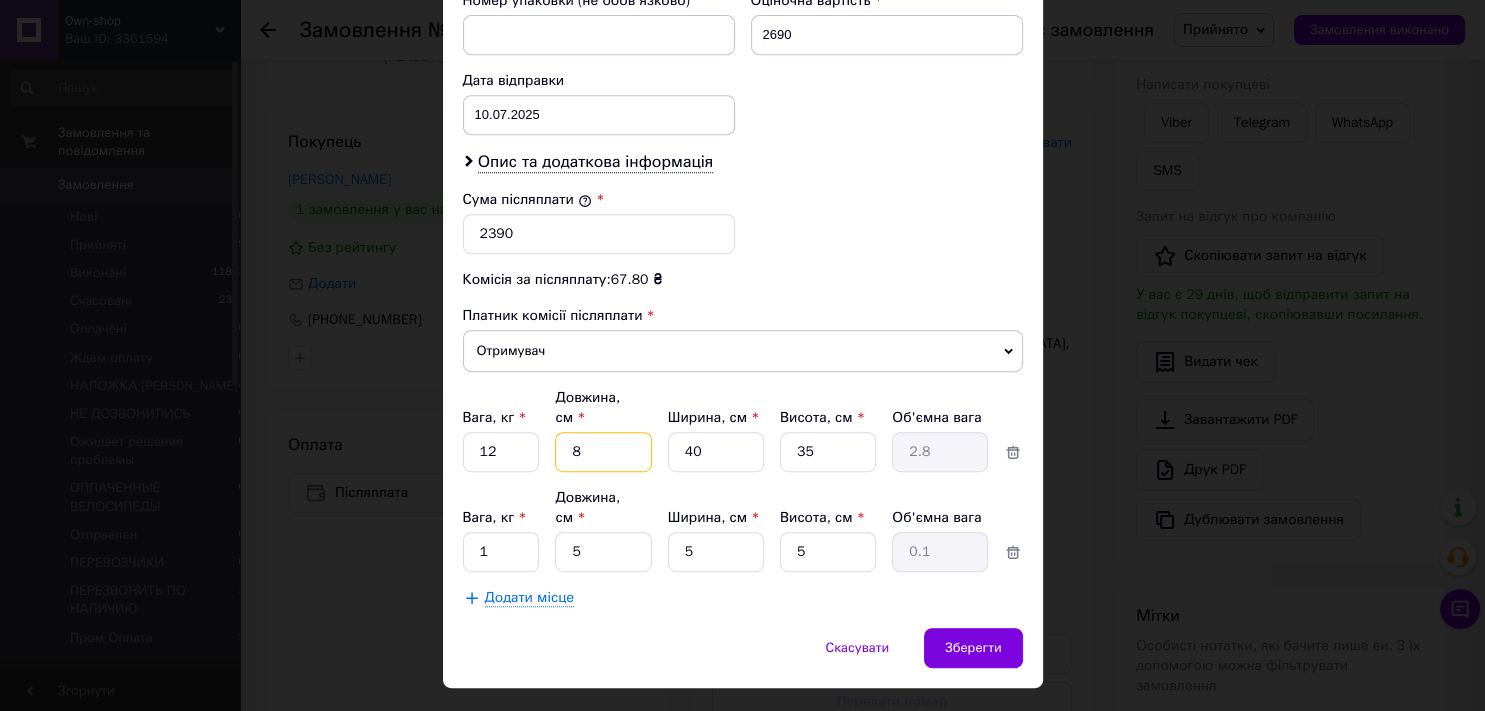 type on "89" 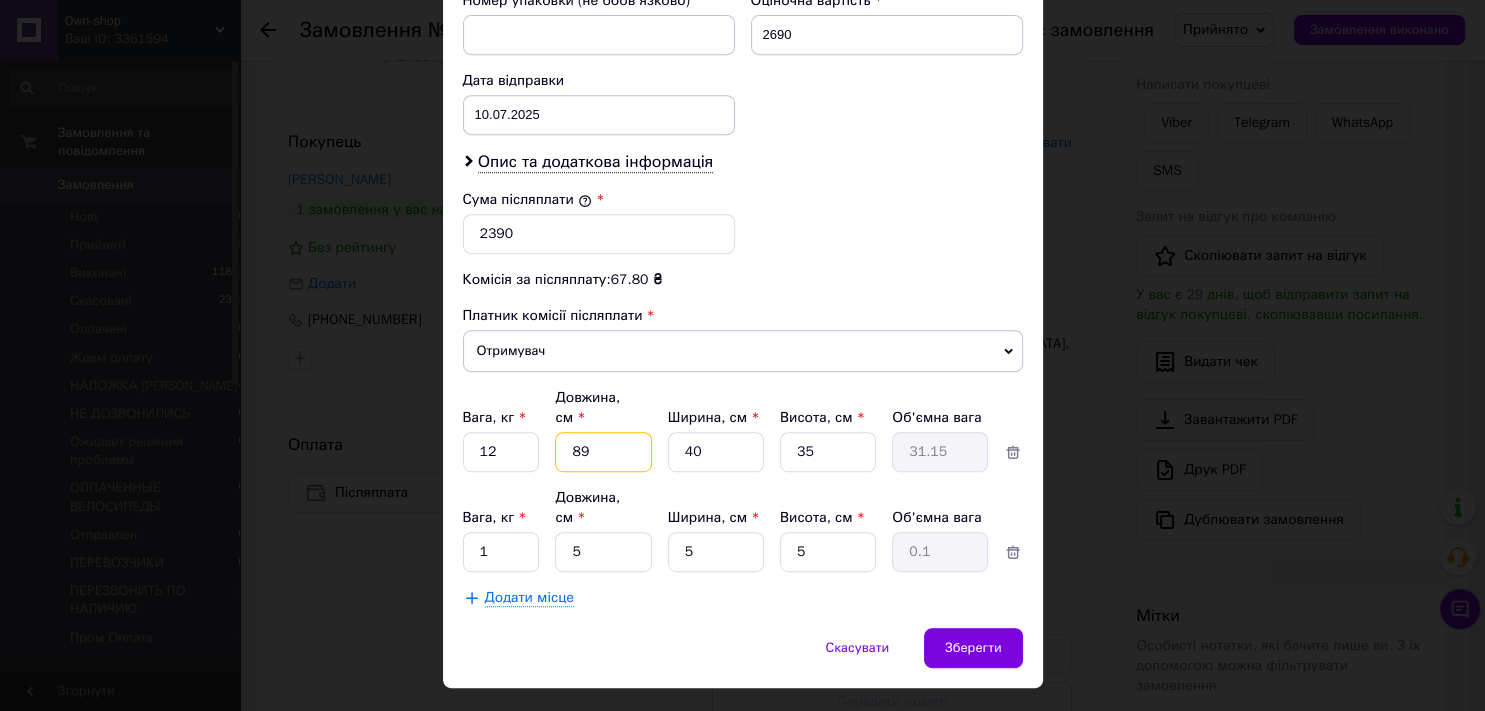 type on "89" 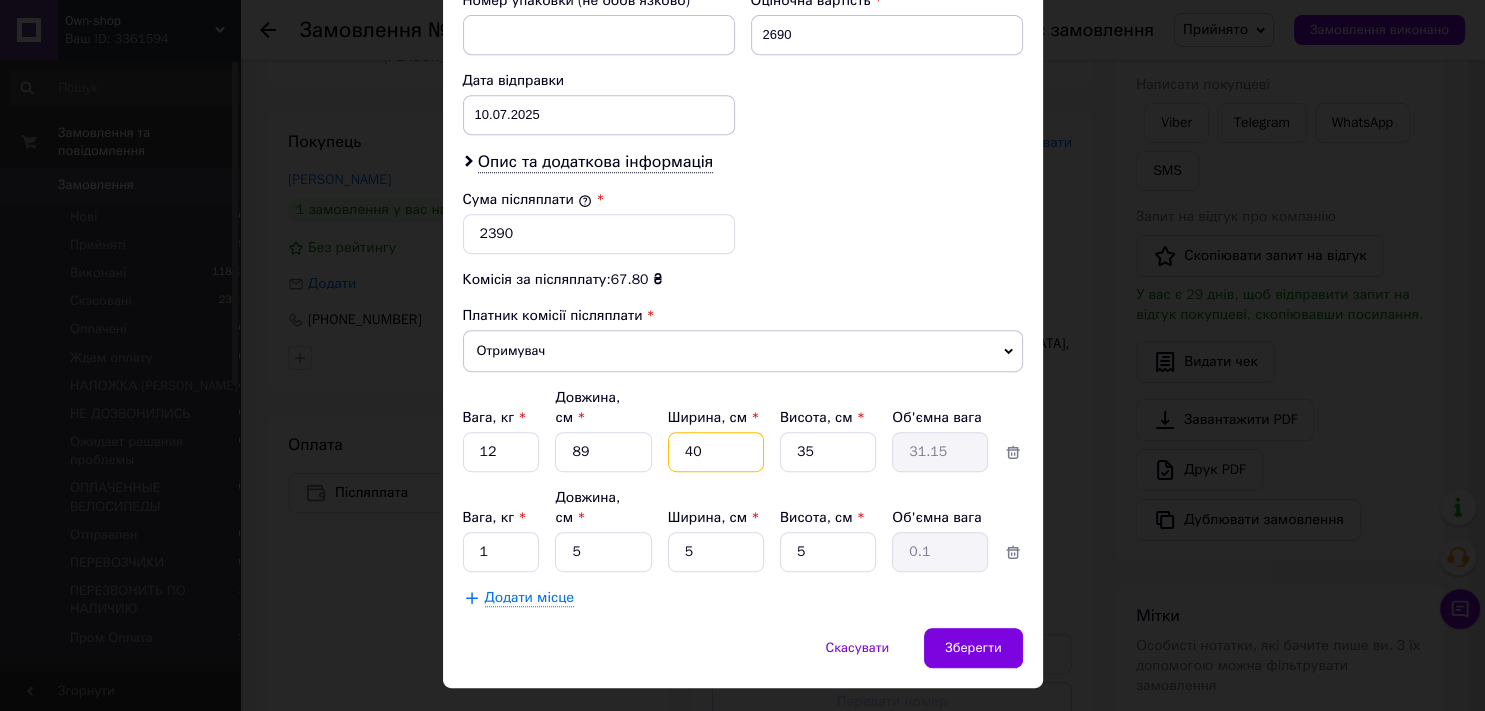 type on "1" 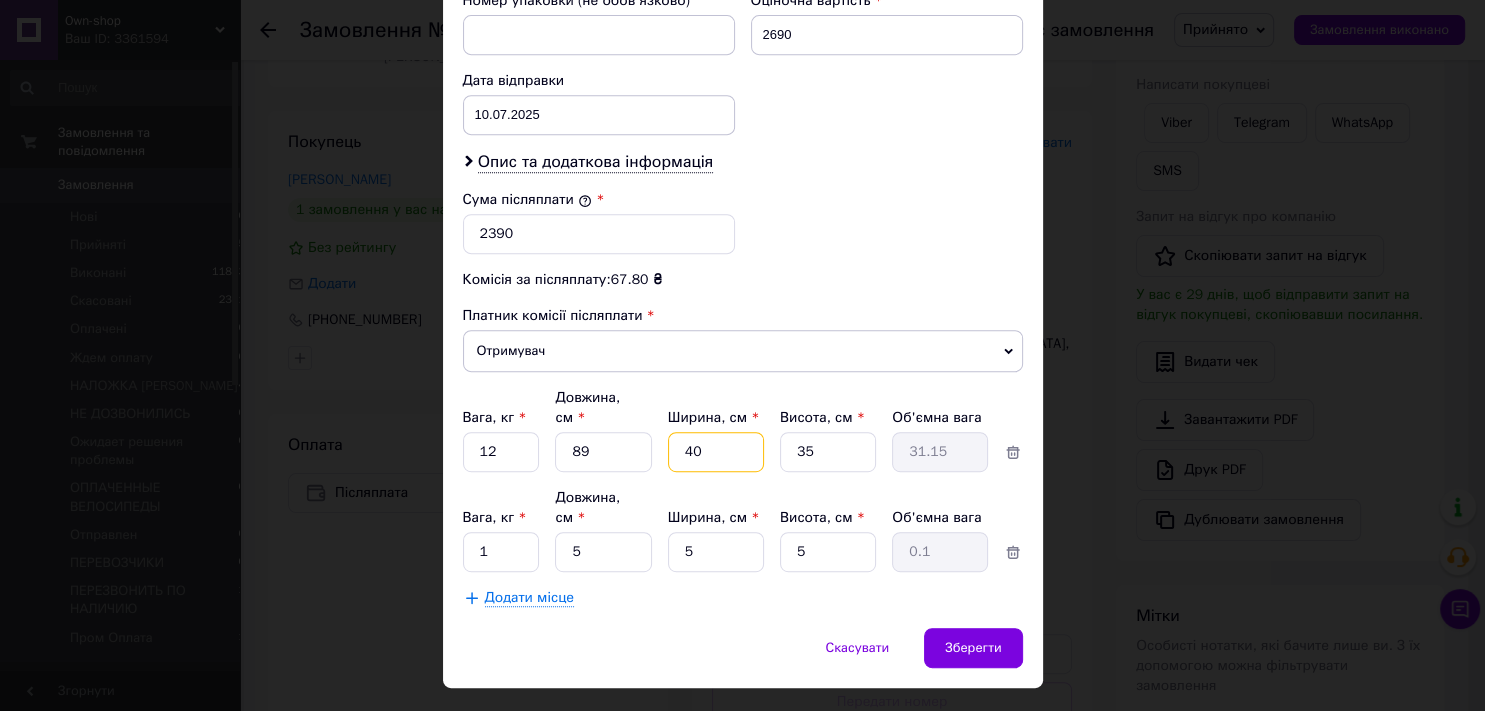 type on "0.78" 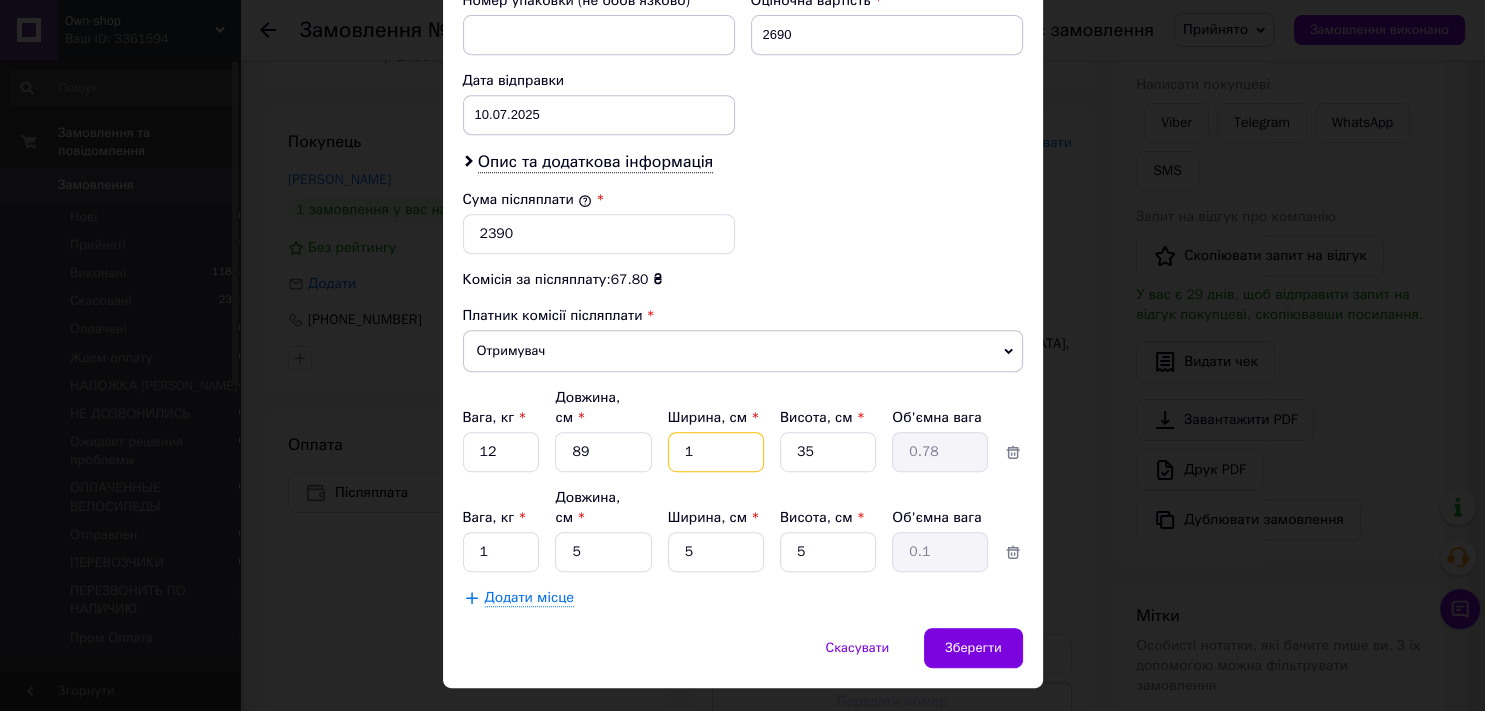 type on "17" 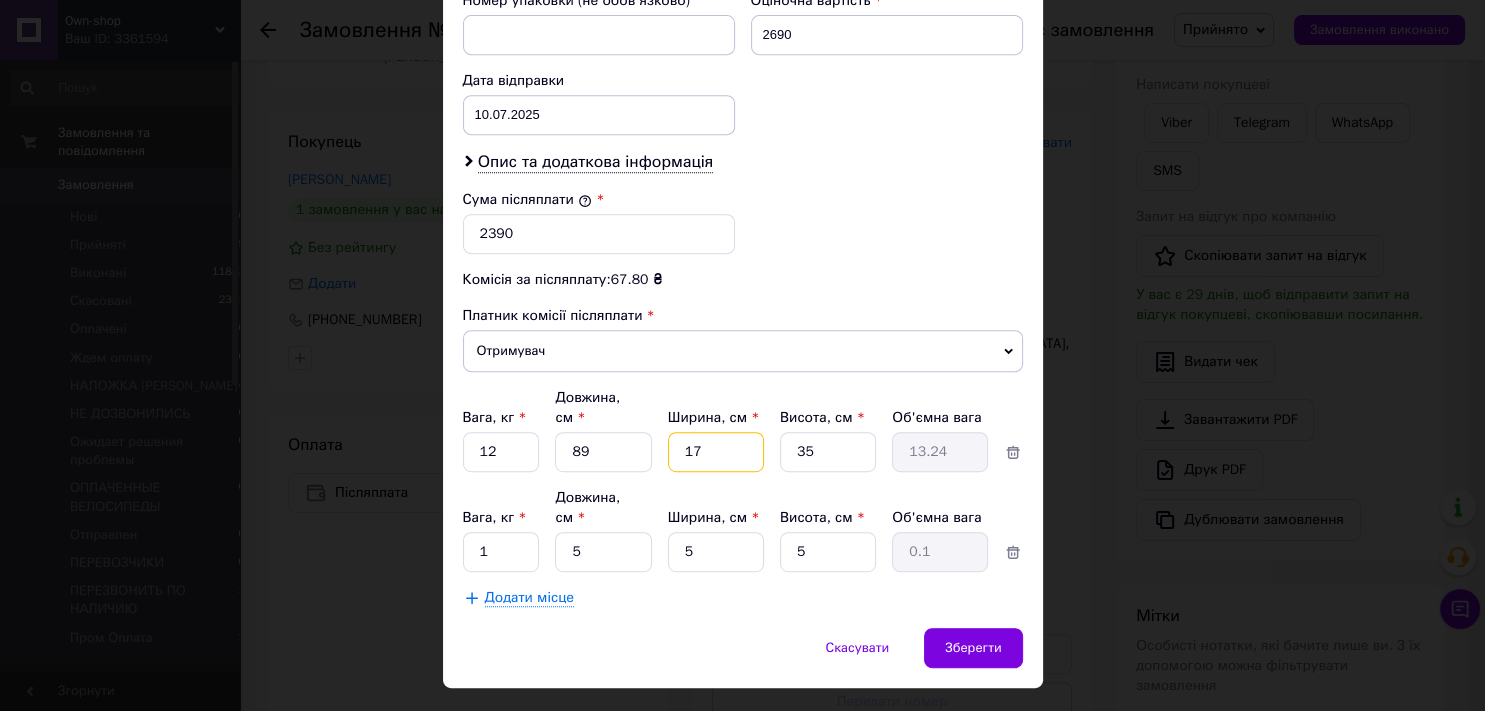 type on "17" 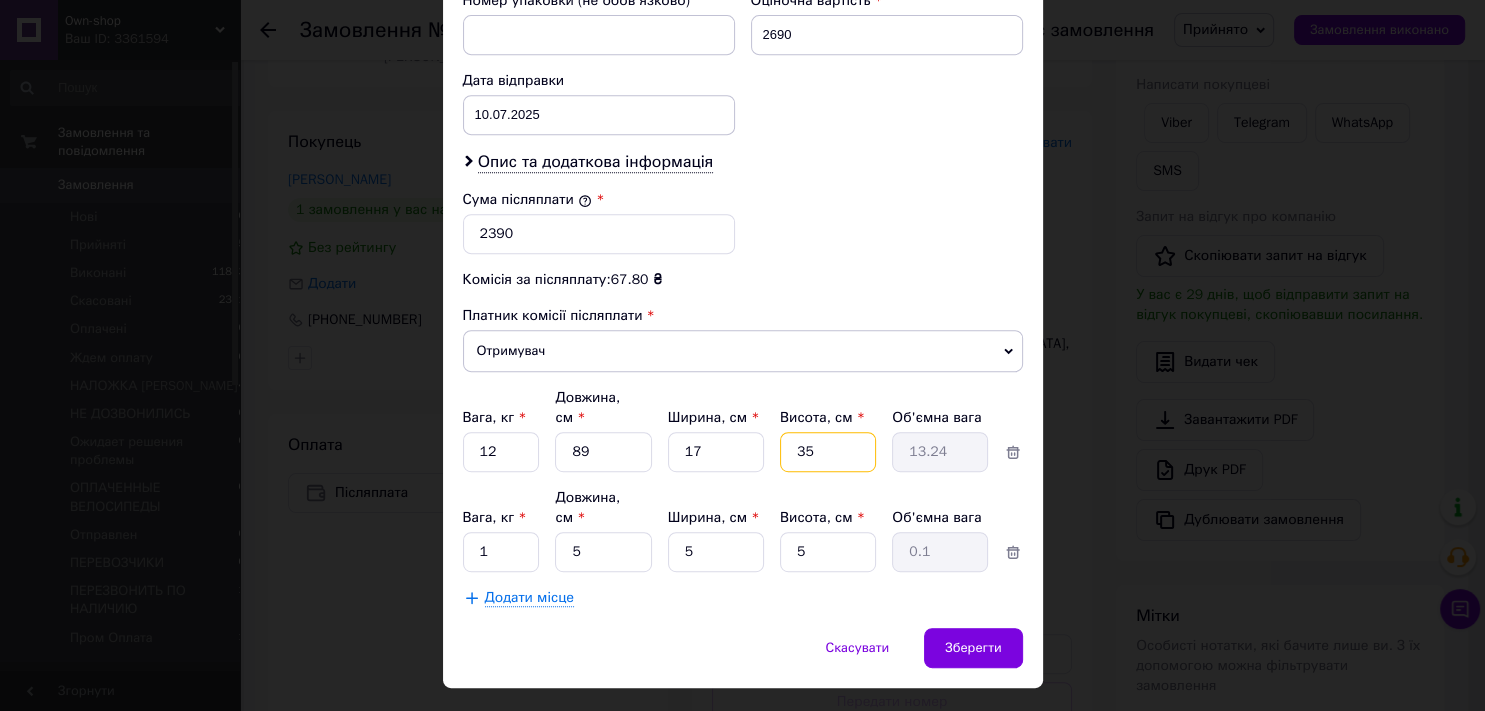type on "3" 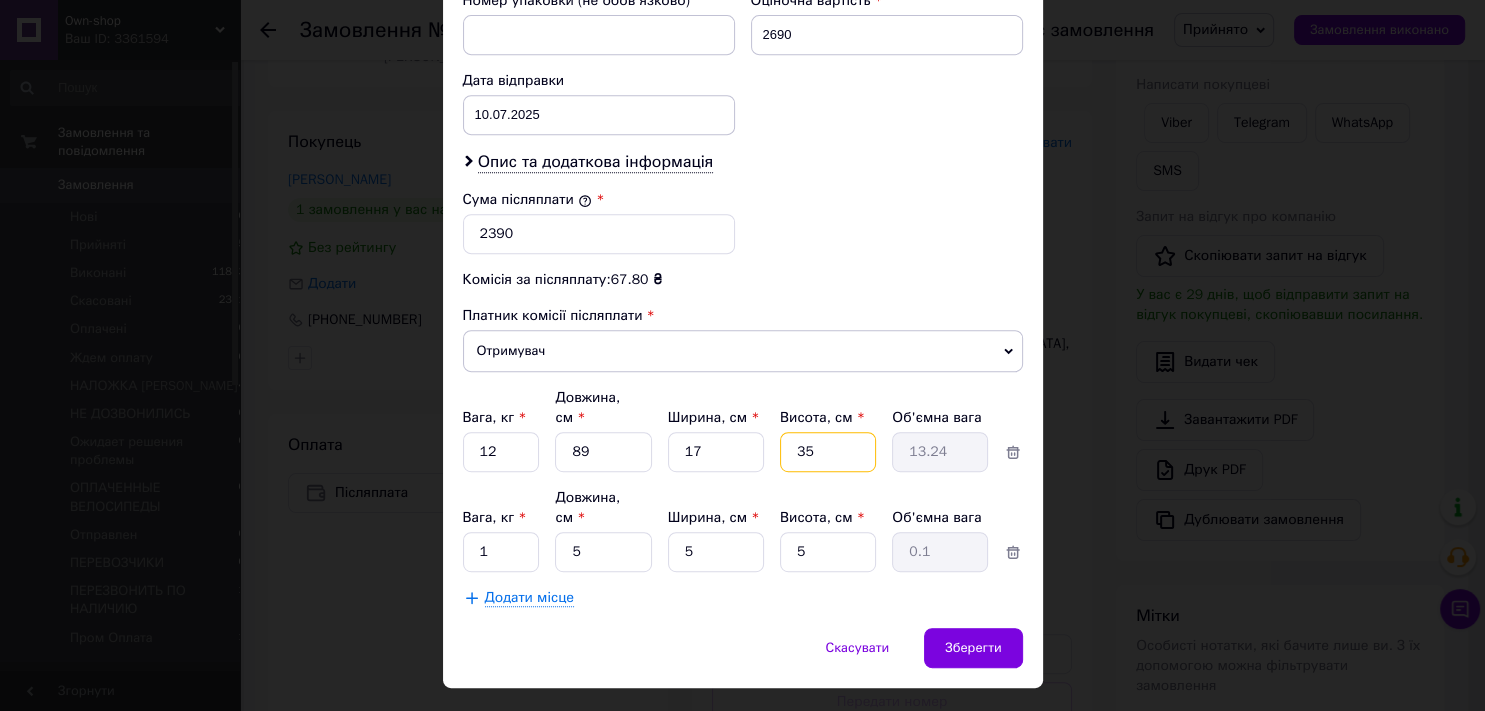 type on "1.13" 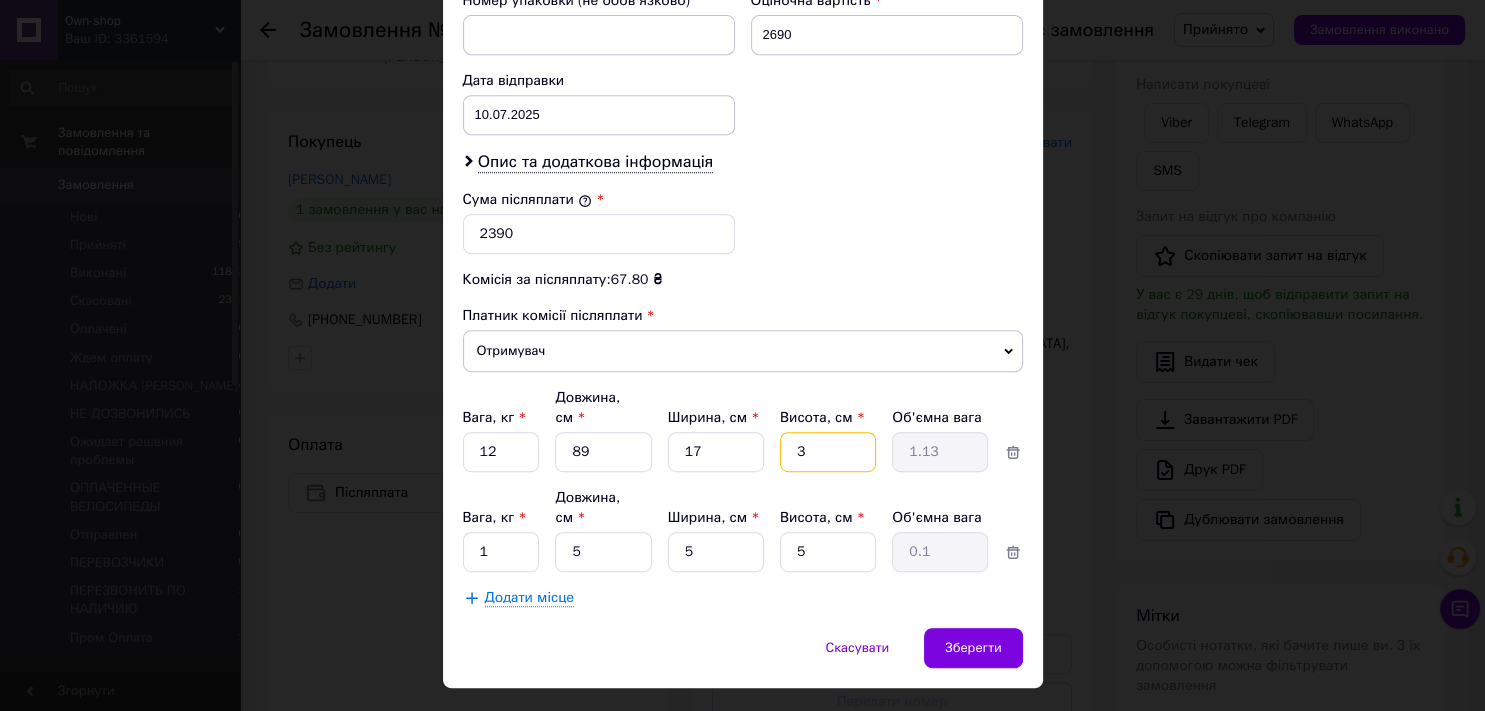 type on "39" 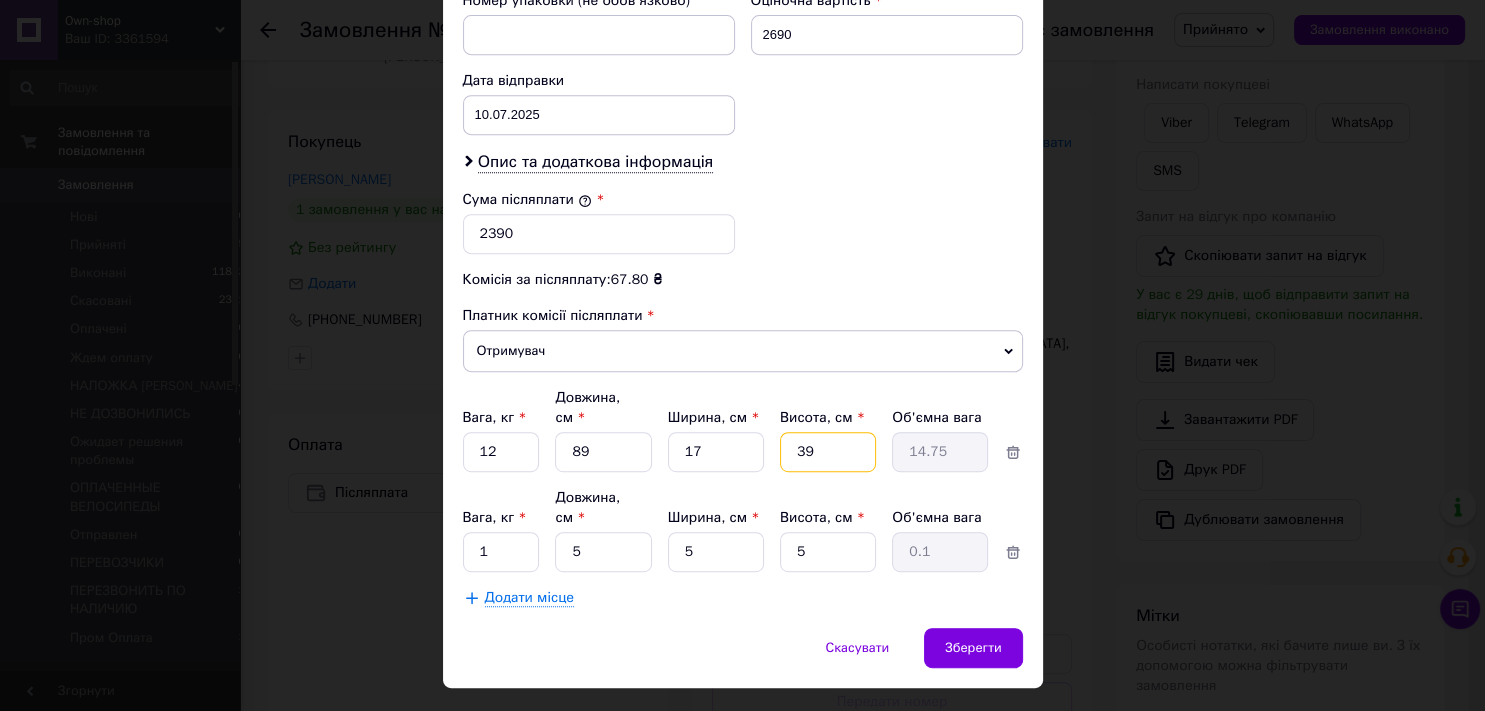 type on "39" 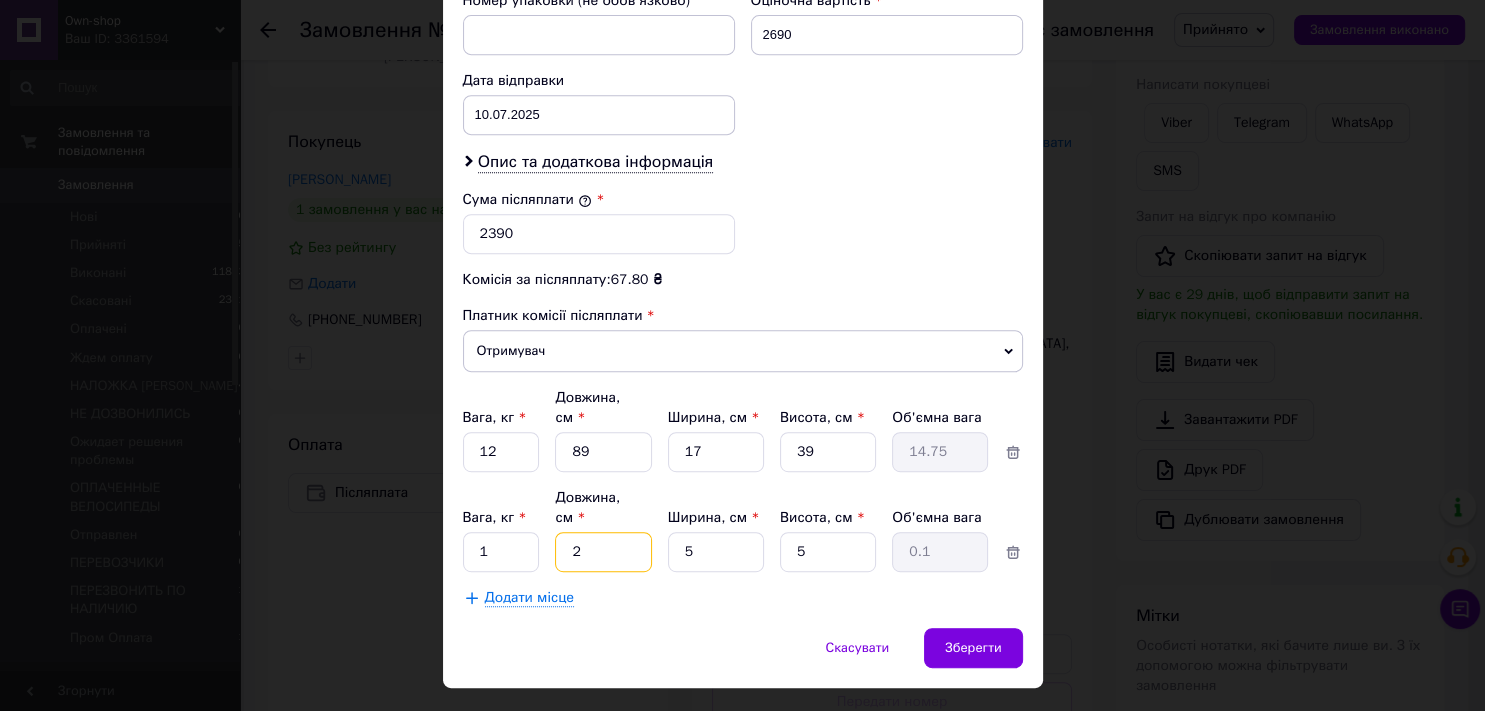 type on "26" 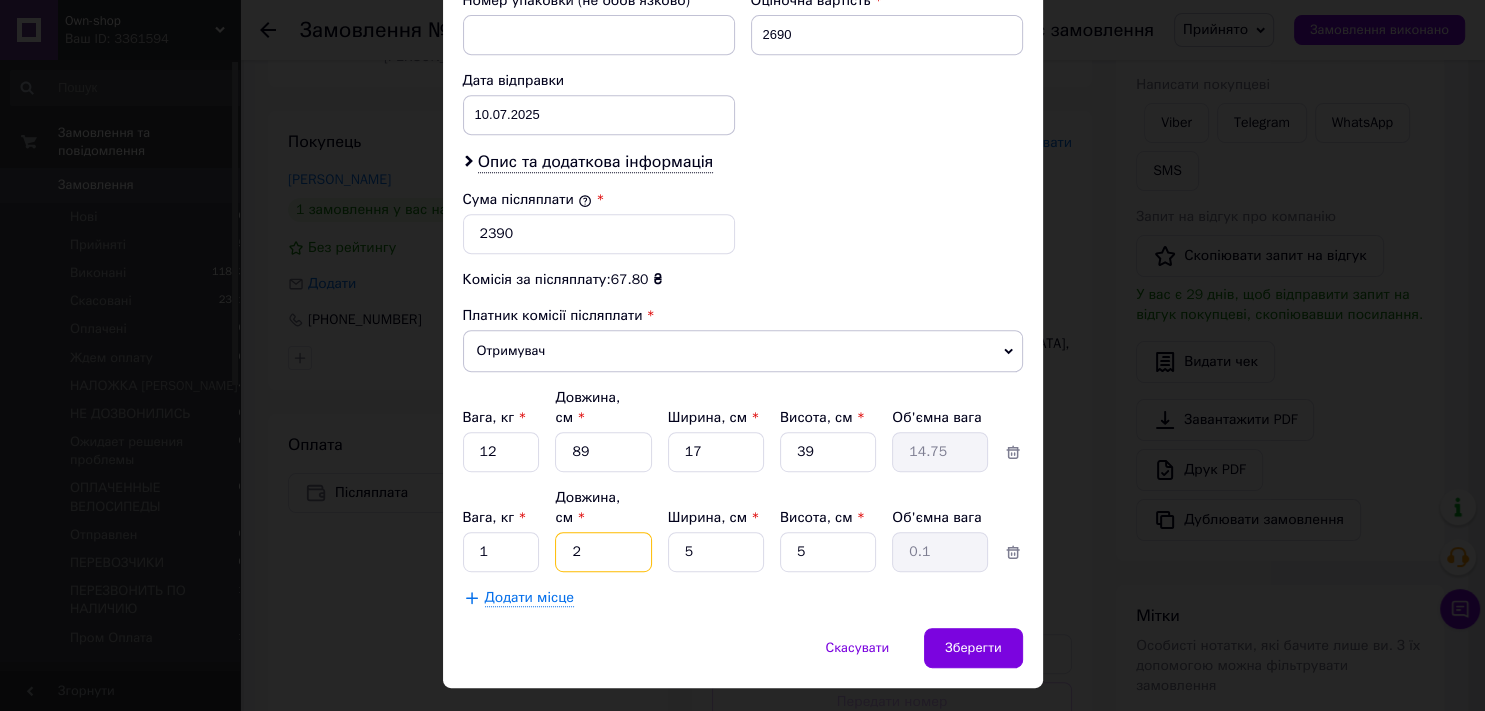 type on "0.16" 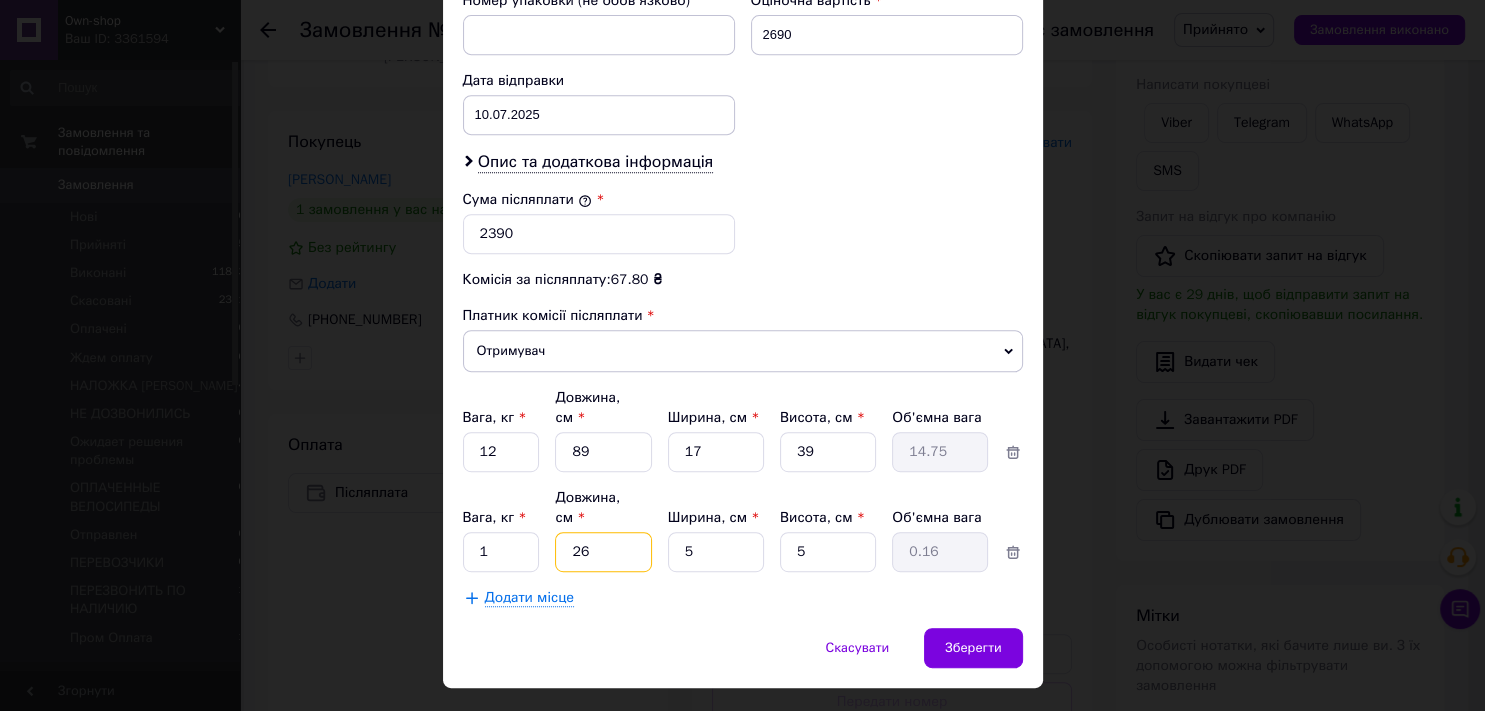 type on "26" 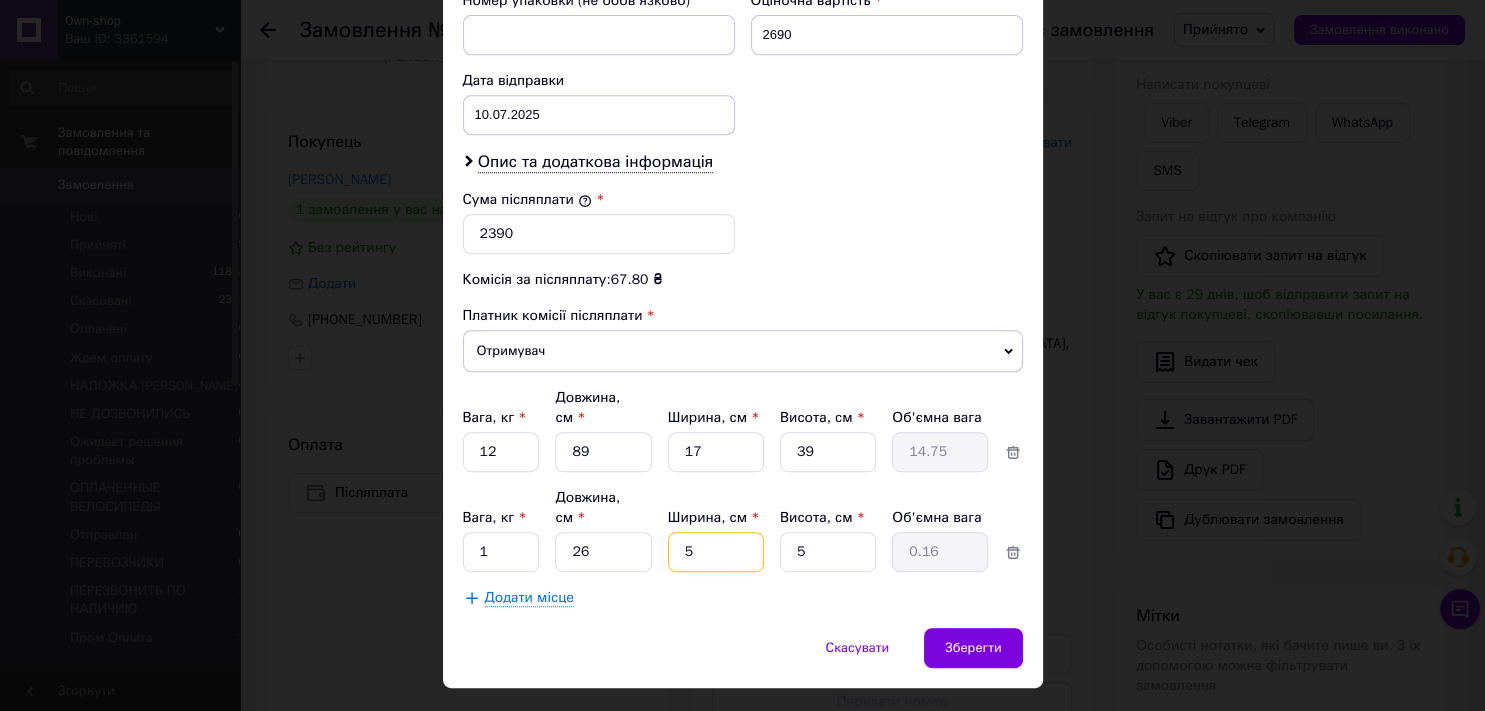type on "1" 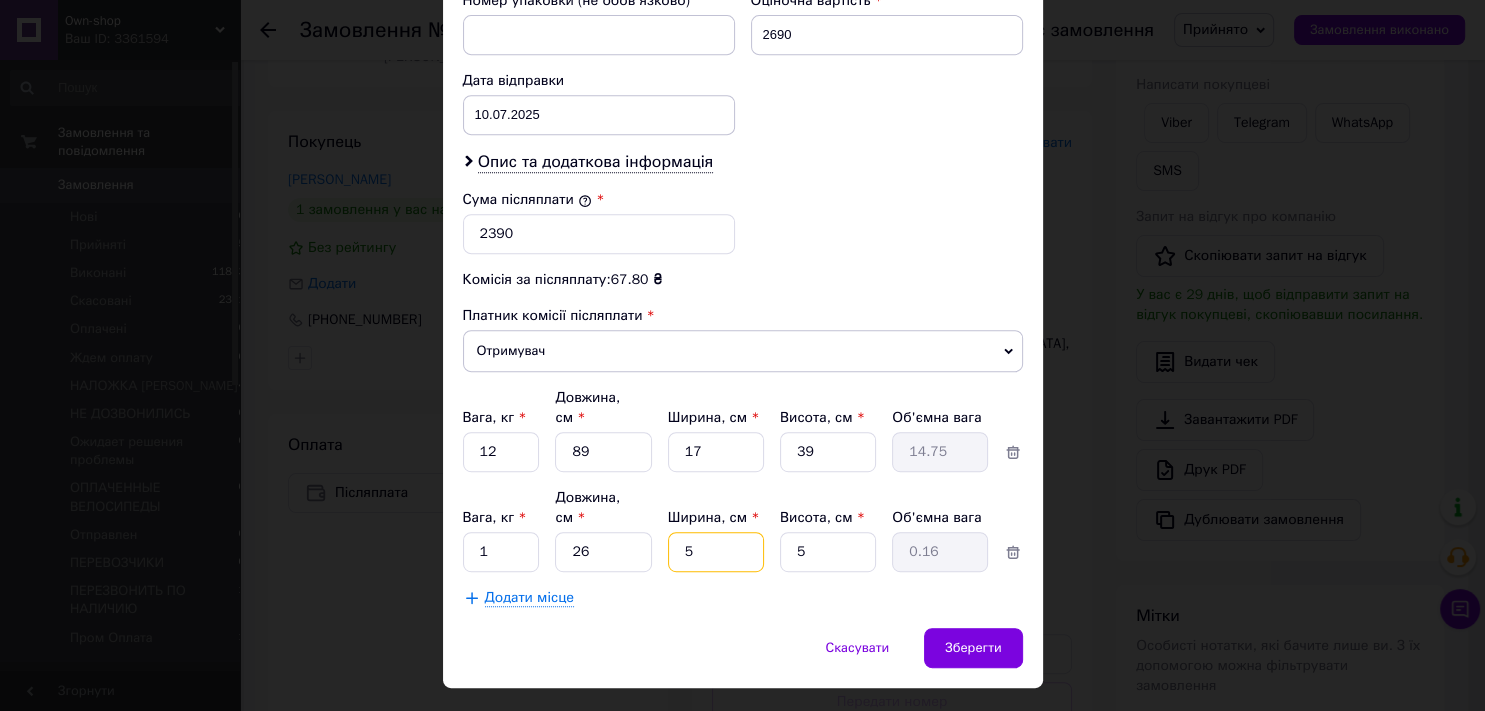 type on "0.1" 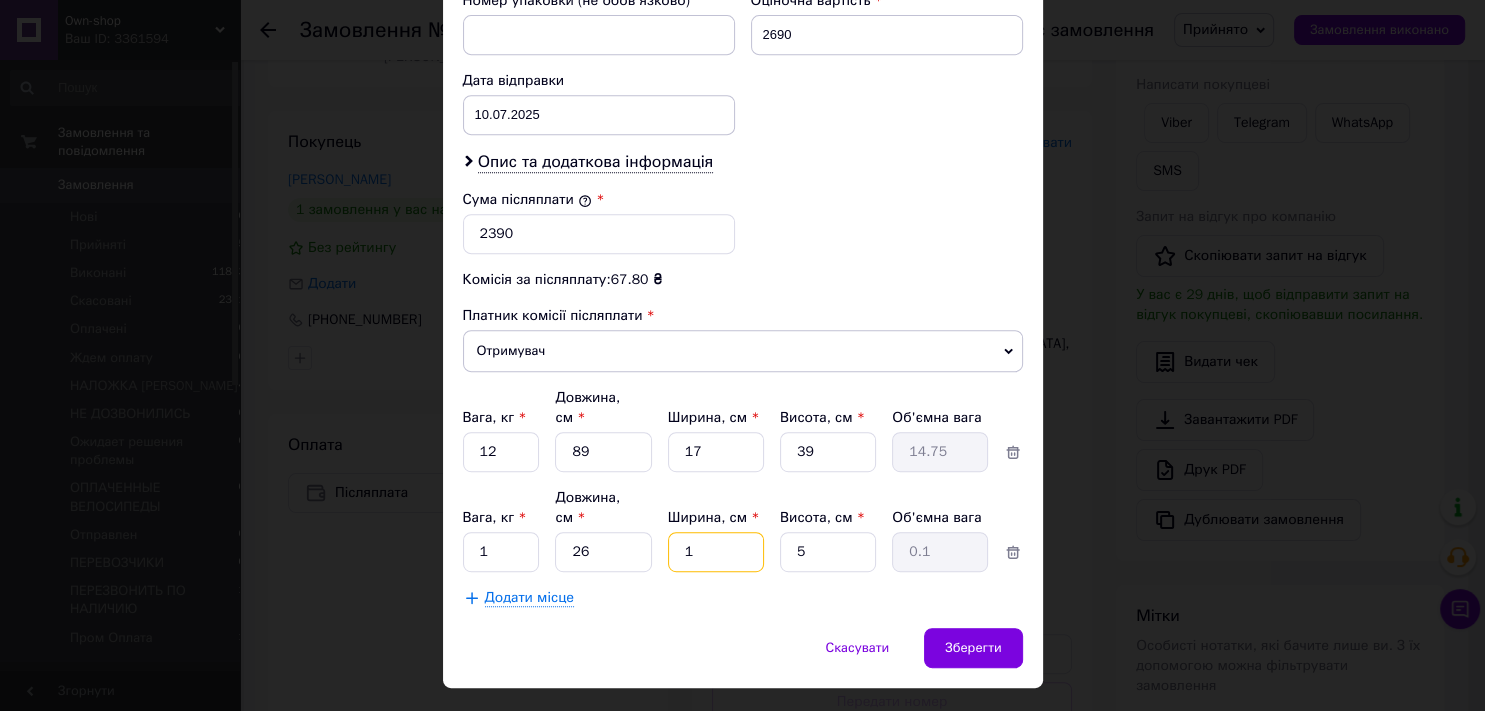 type on "17" 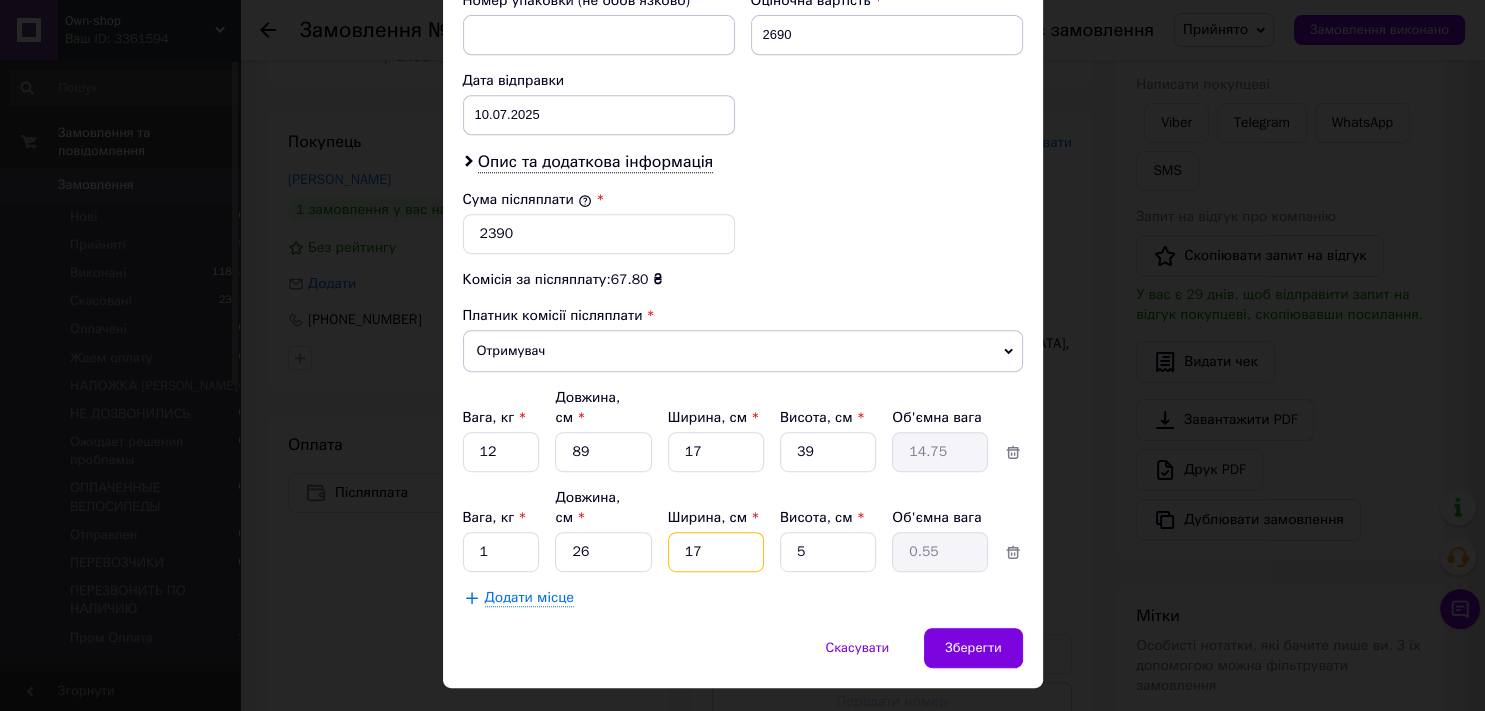 type on "17" 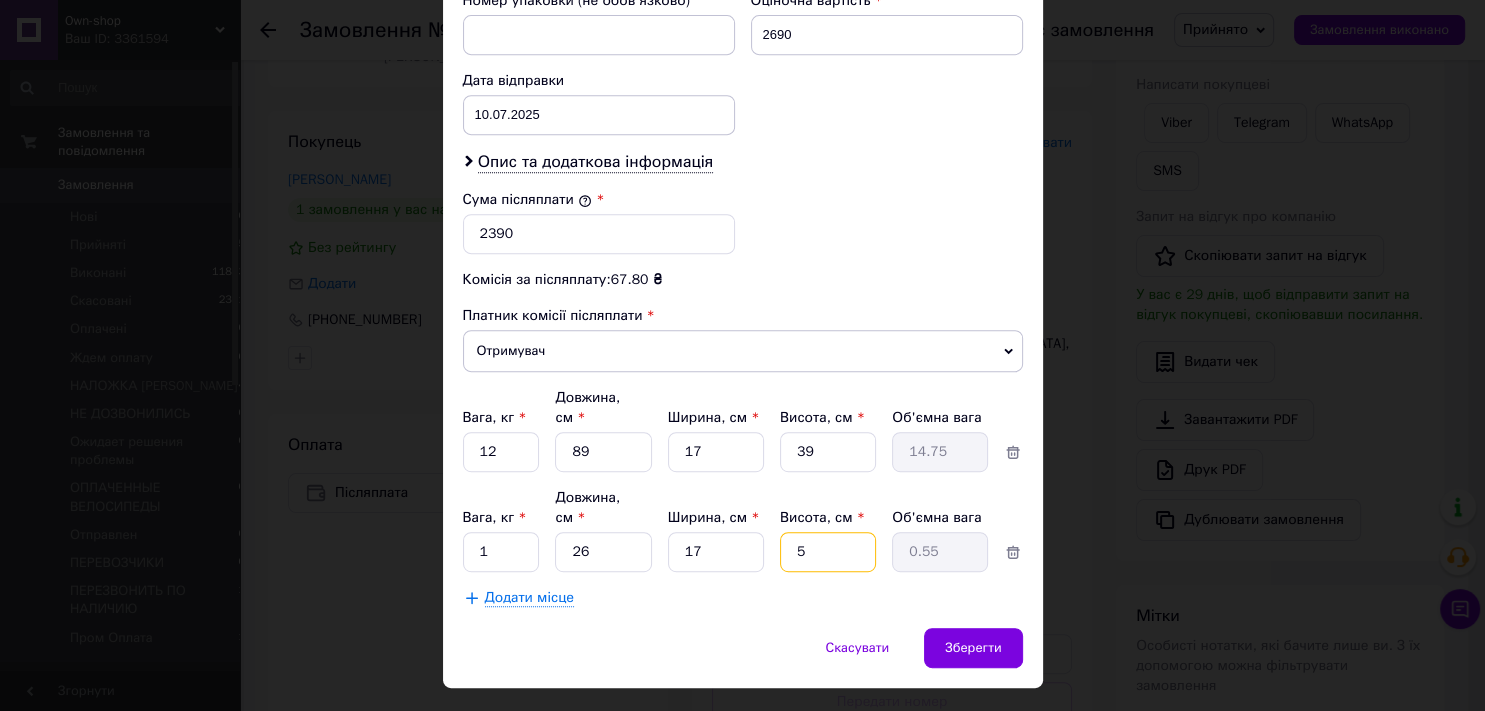type on "1" 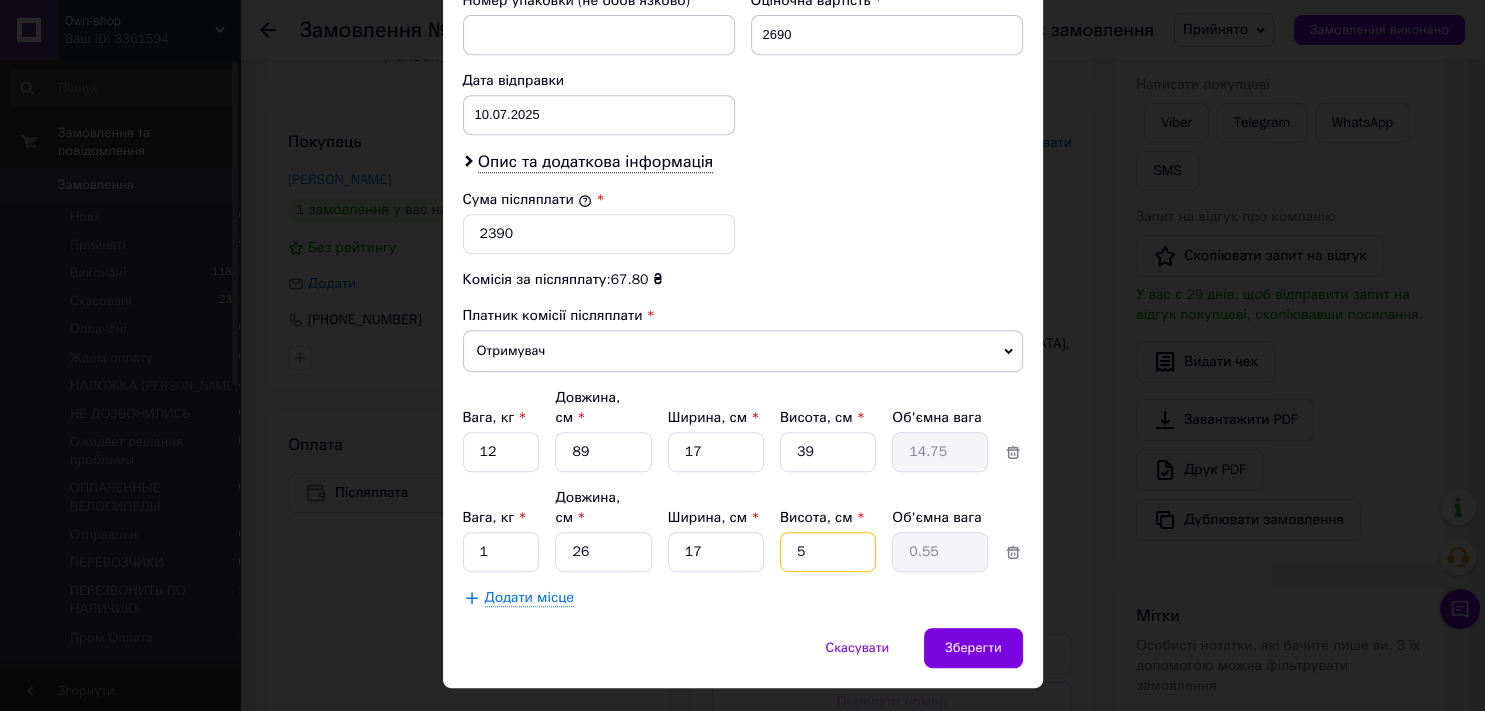 type on "0.11" 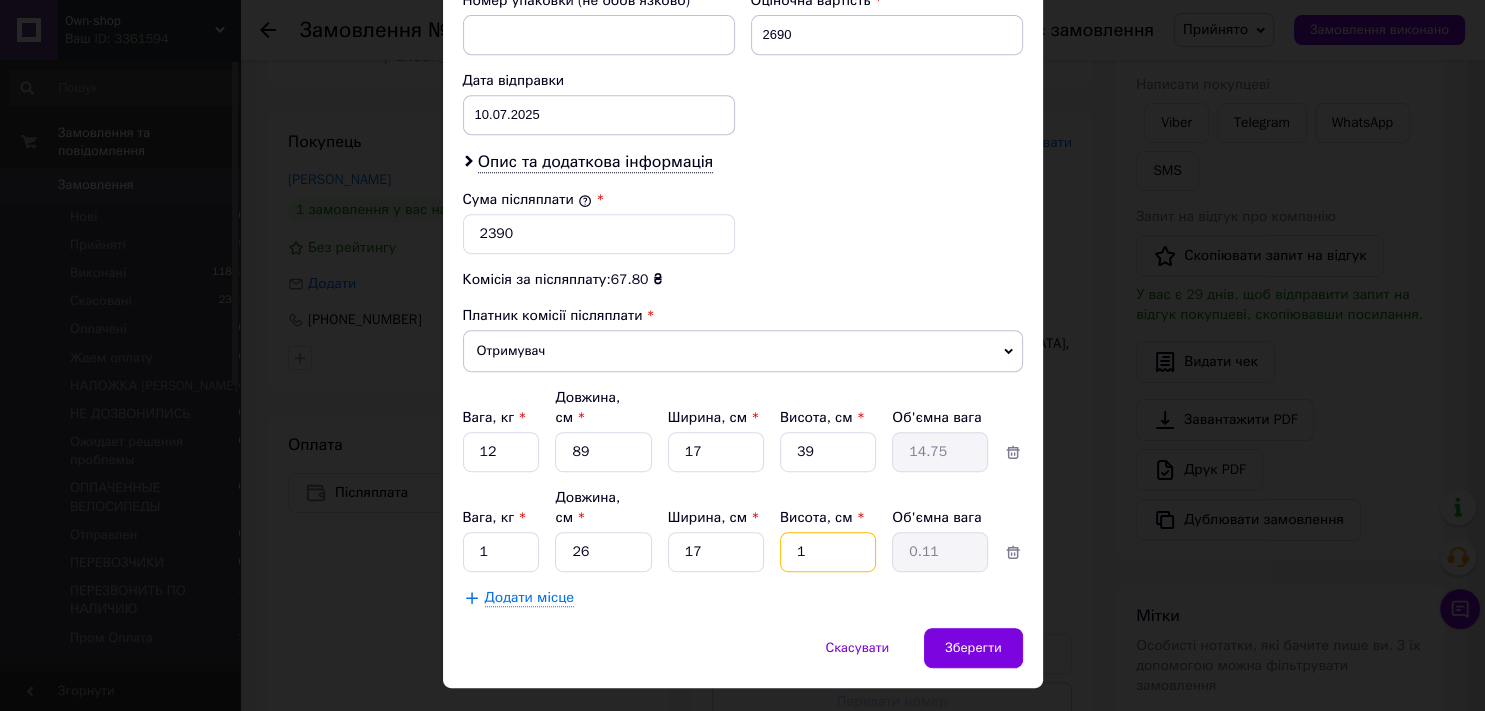 type on "18" 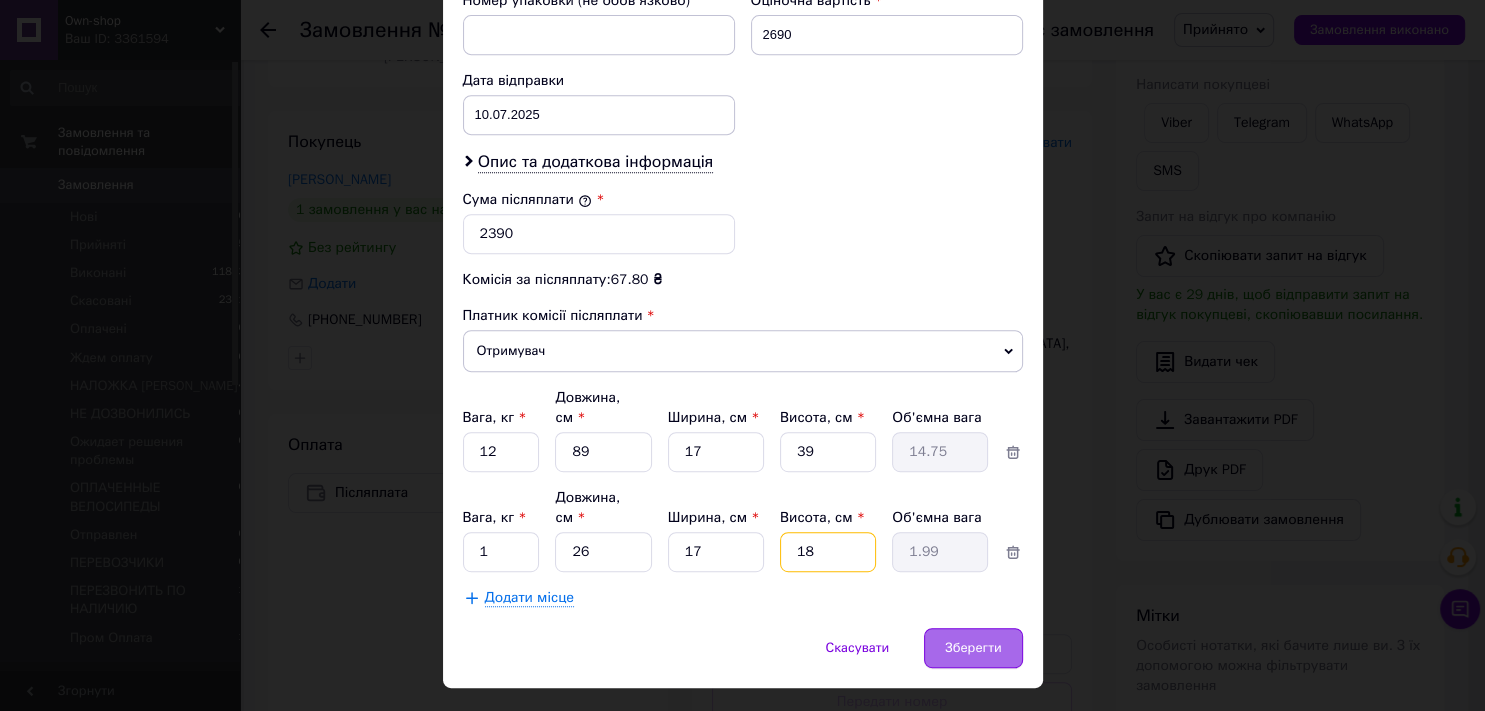 type on "18" 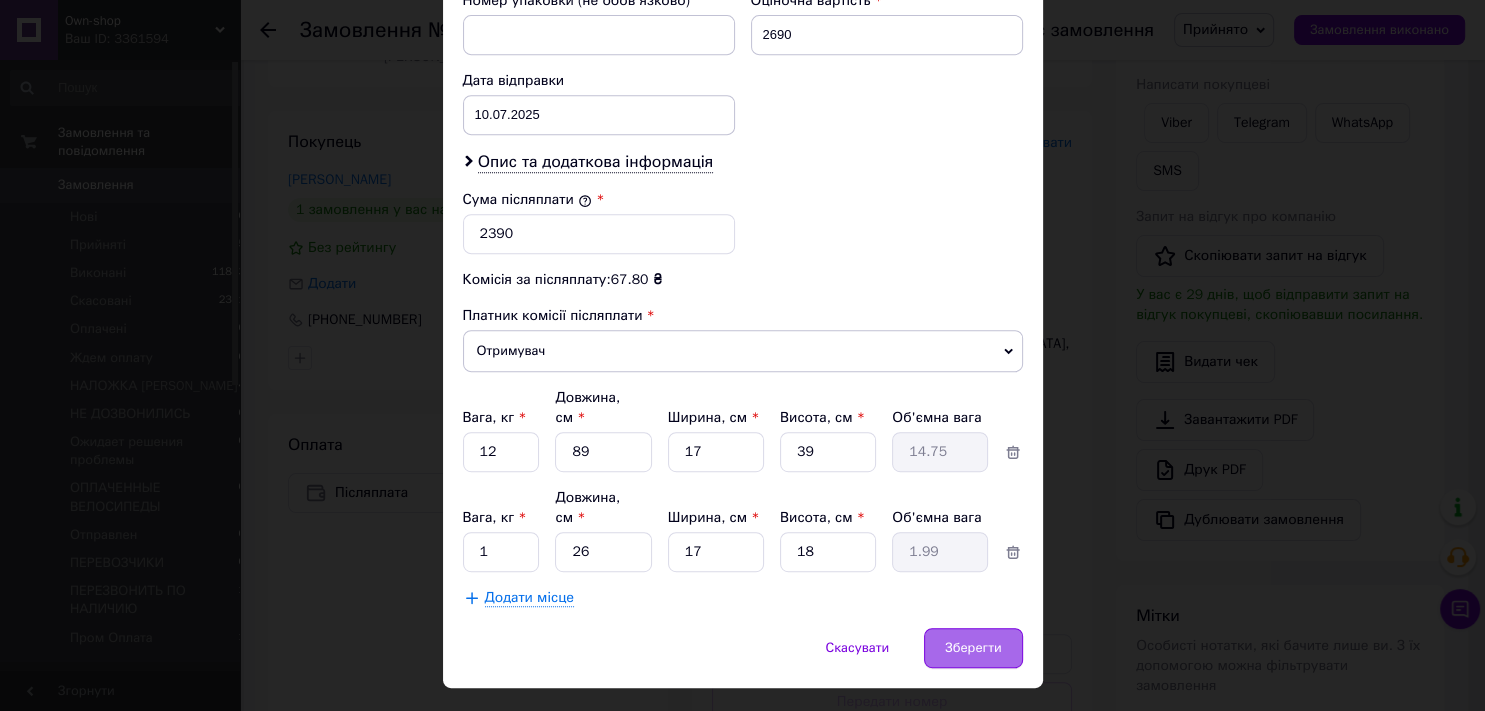 click on "Зберегти" at bounding box center [973, 648] 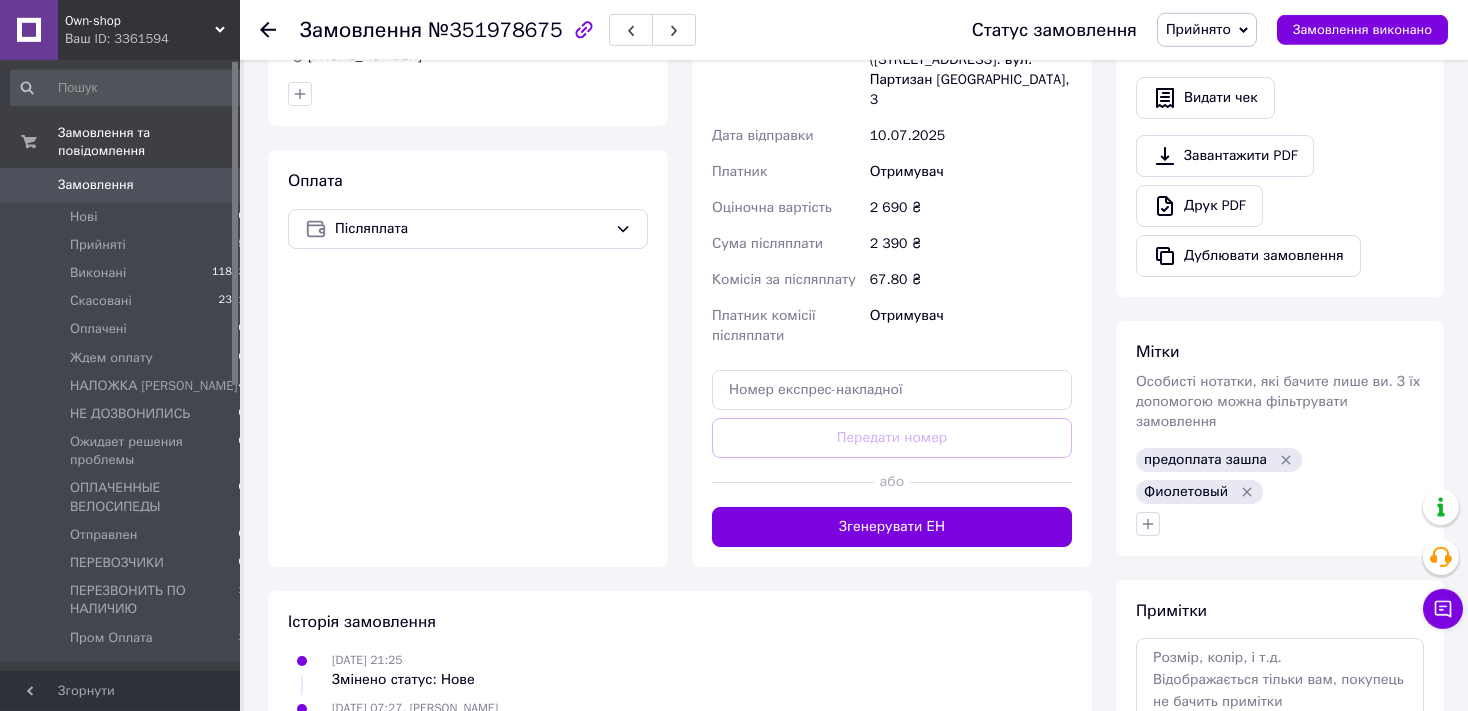 scroll, scrollTop: 633, scrollLeft: 0, axis: vertical 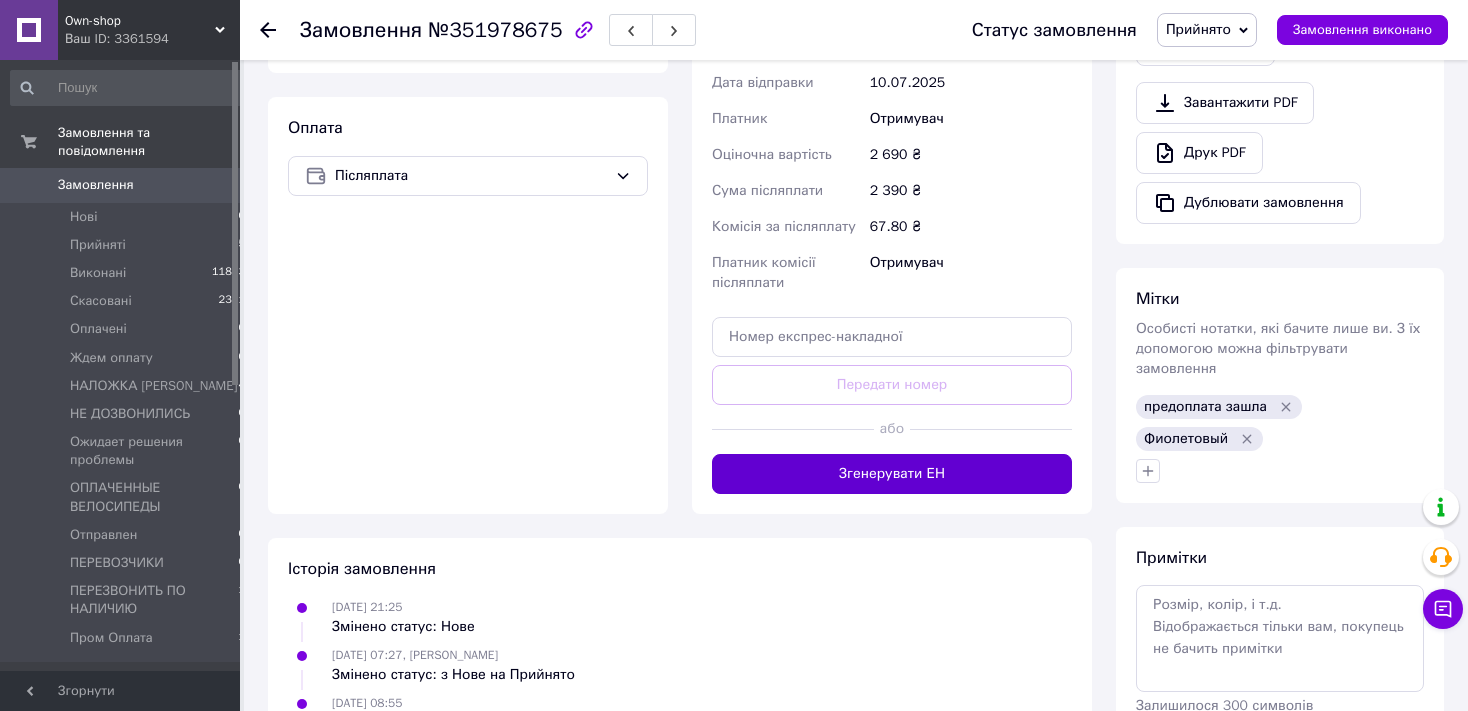 click on "Згенерувати ЕН" at bounding box center [892, 474] 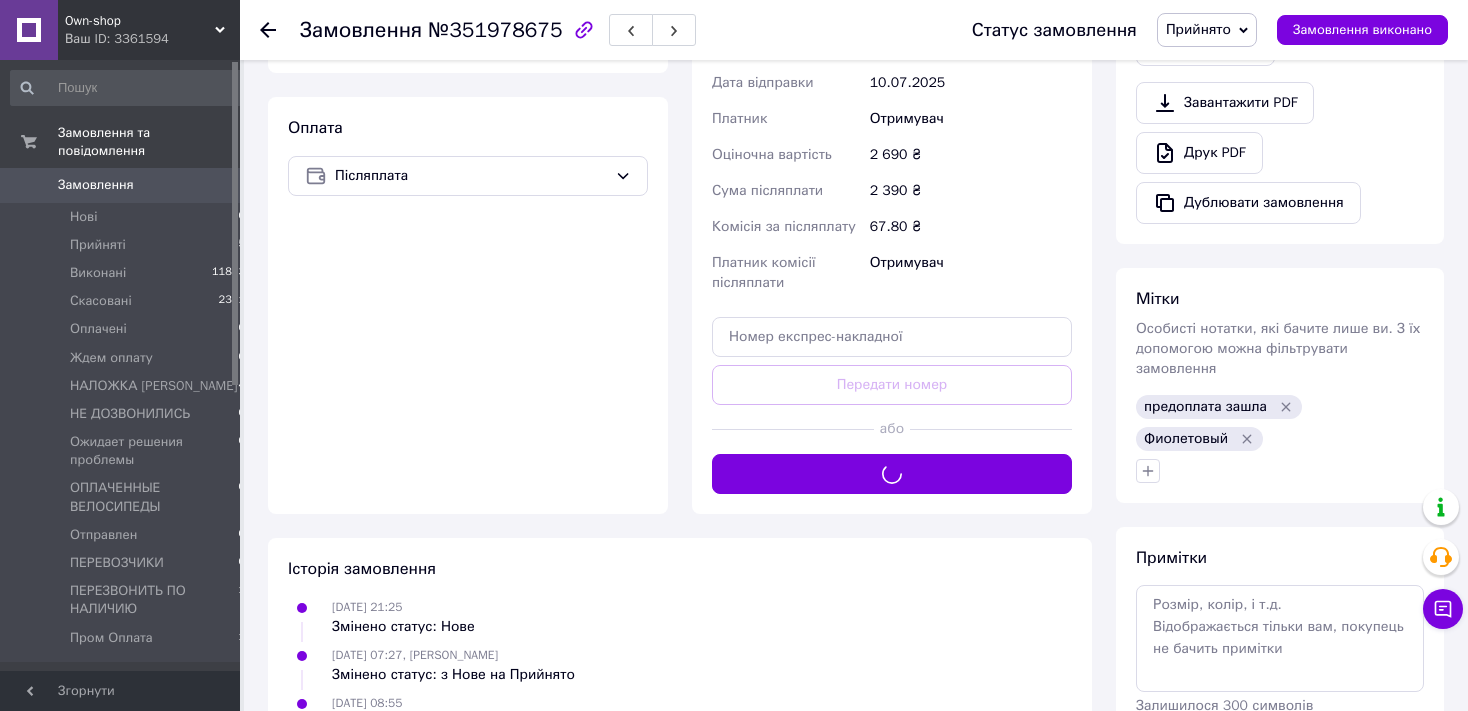 scroll, scrollTop: 422, scrollLeft: 0, axis: vertical 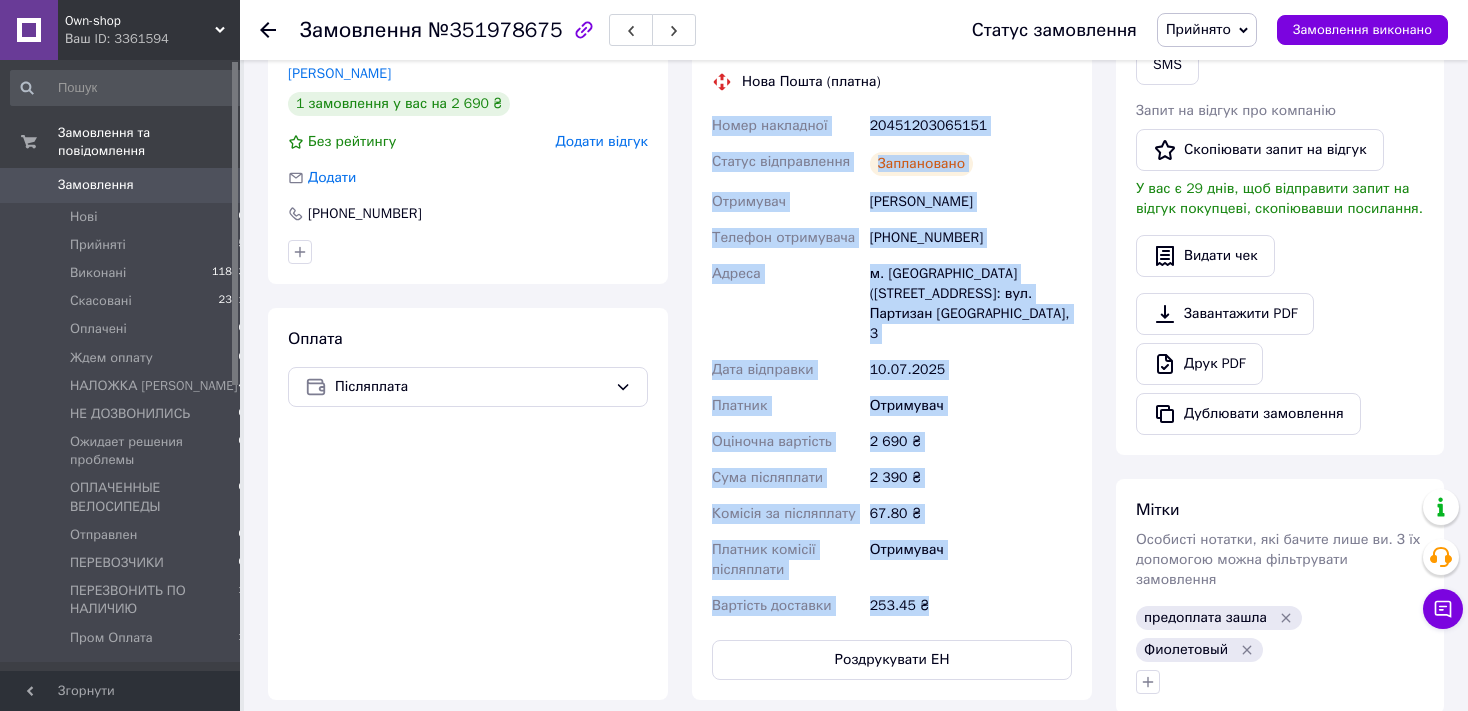drag, startPoint x: 936, startPoint y: 550, endPoint x: 710, endPoint y: 109, distance: 495.53708 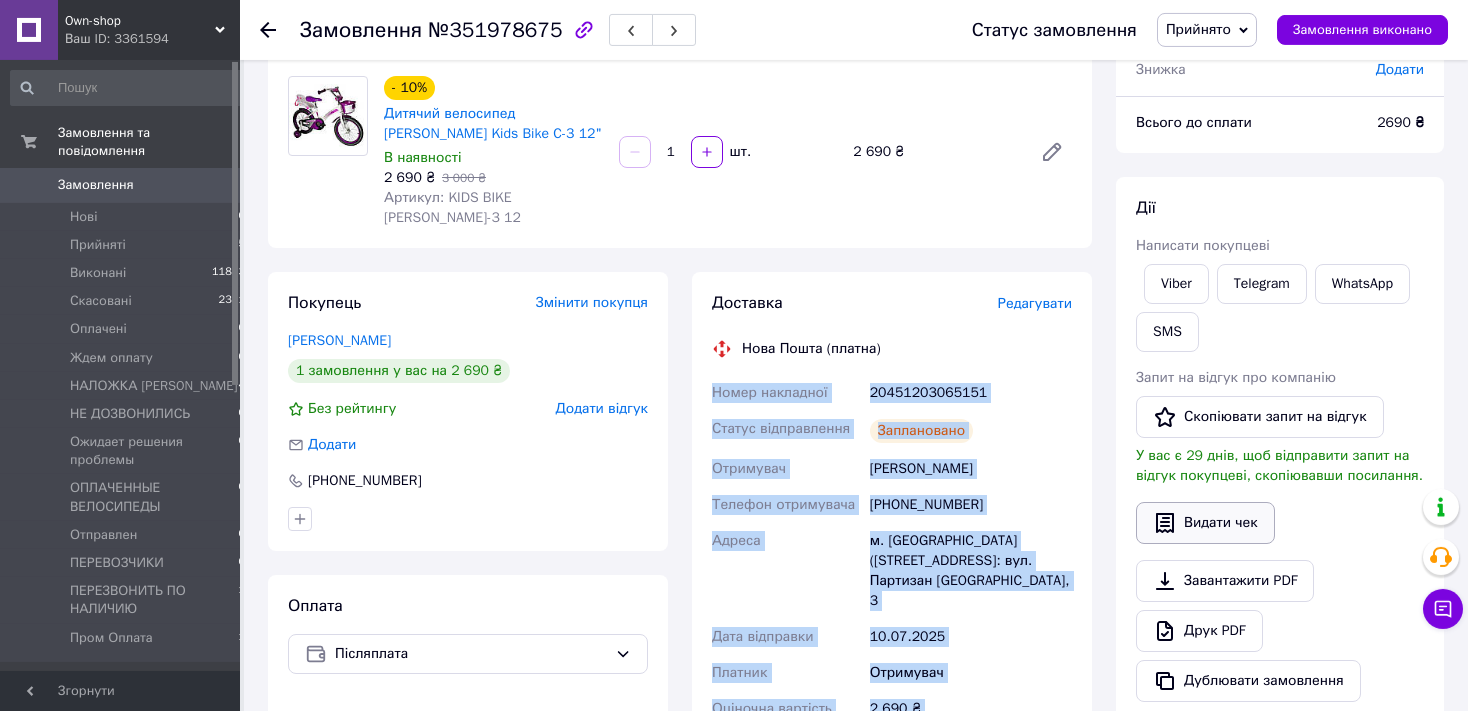 scroll, scrollTop: 105, scrollLeft: 0, axis: vertical 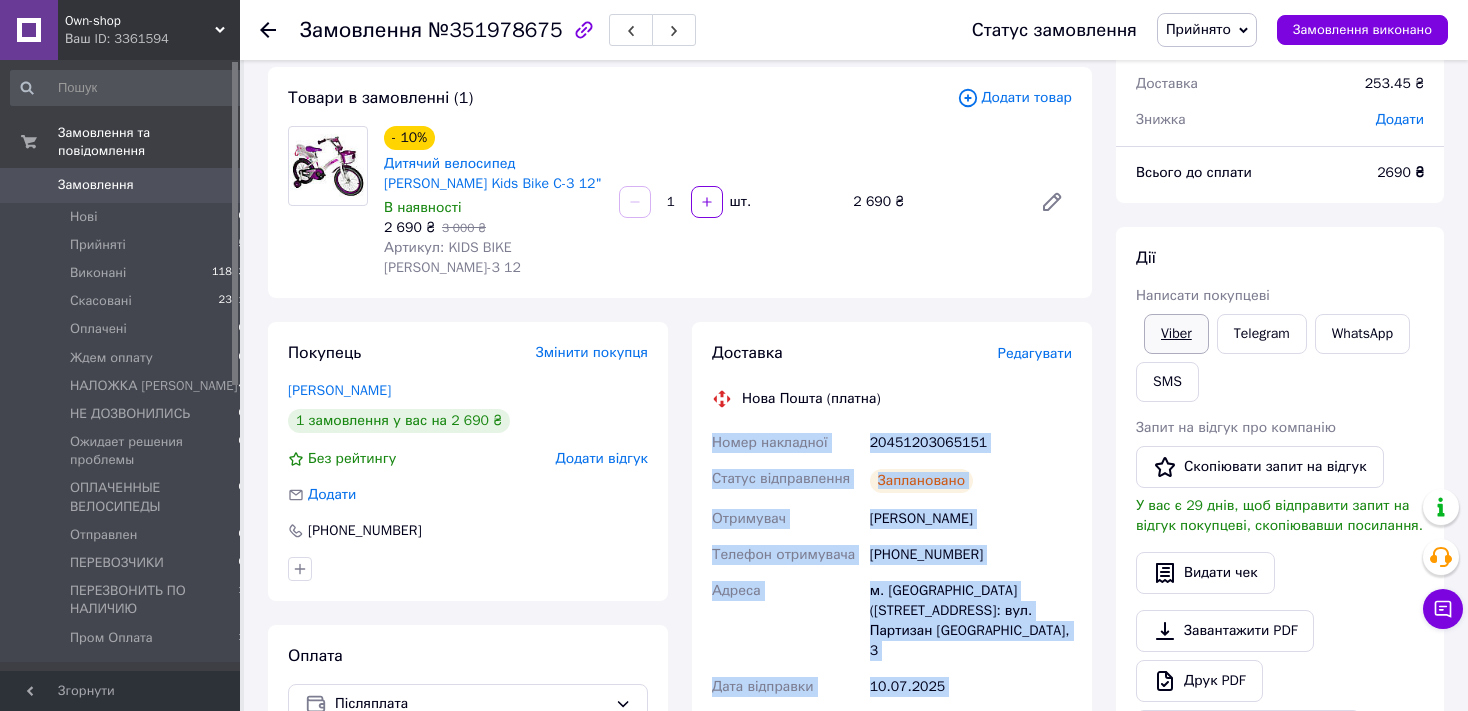 click on "Viber" at bounding box center [1176, 334] 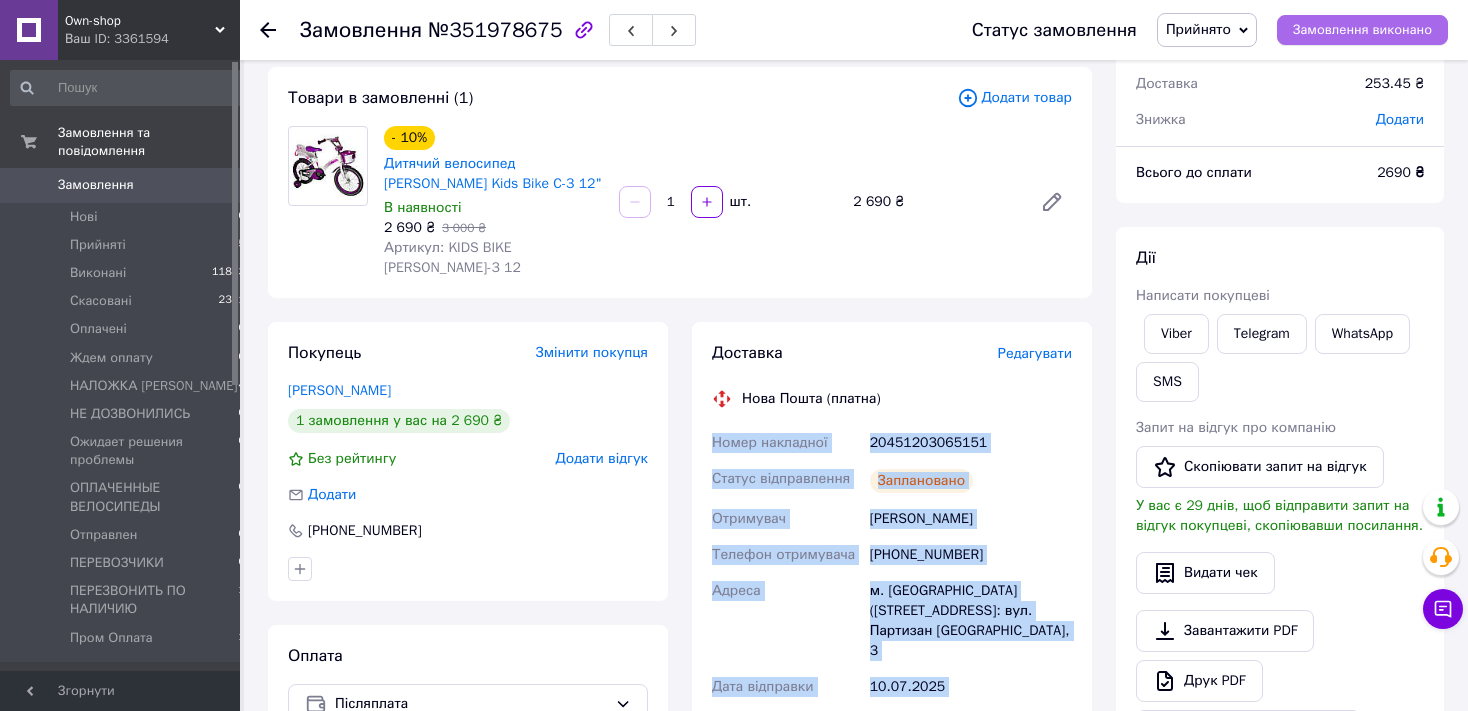 click on "Замовлення виконано" at bounding box center [1362, 30] 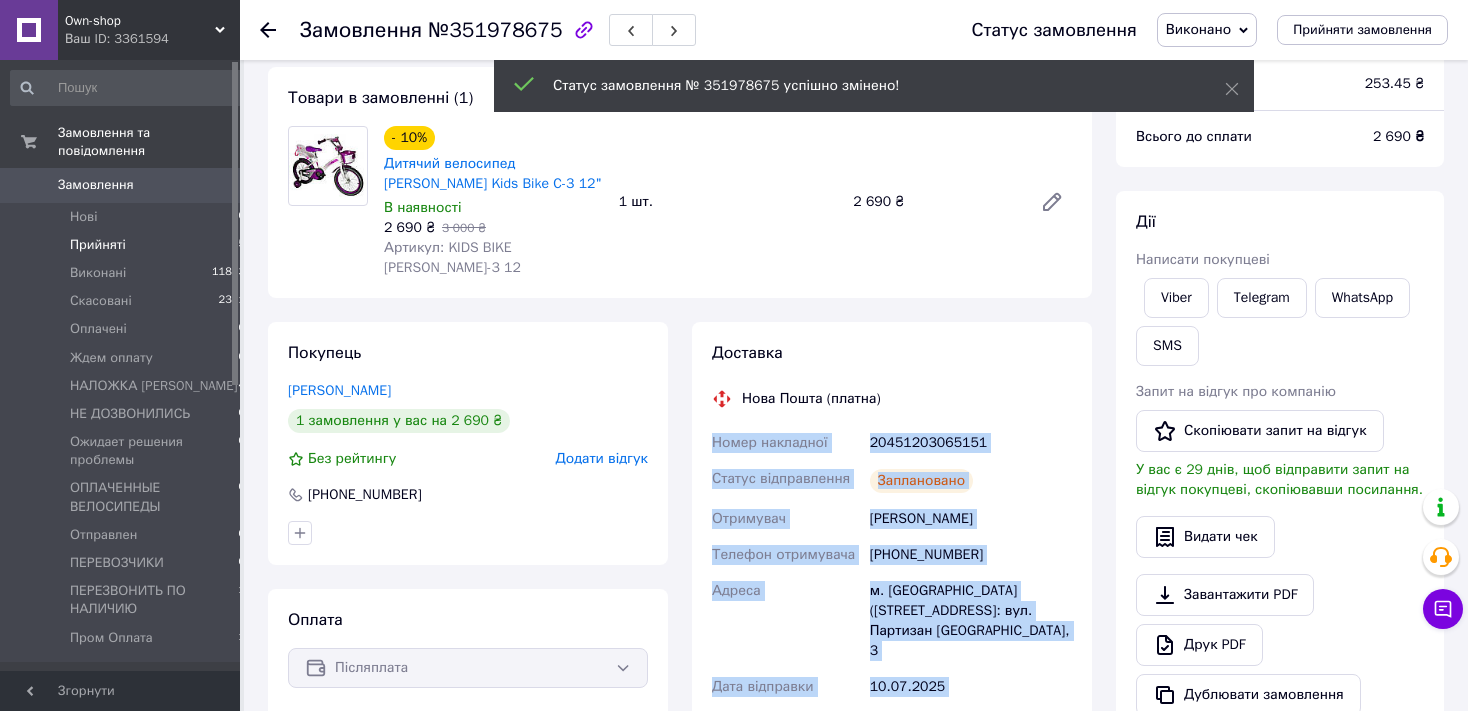 scroll, scrollTop: 108, scrollLeft: 0, axis: vertical 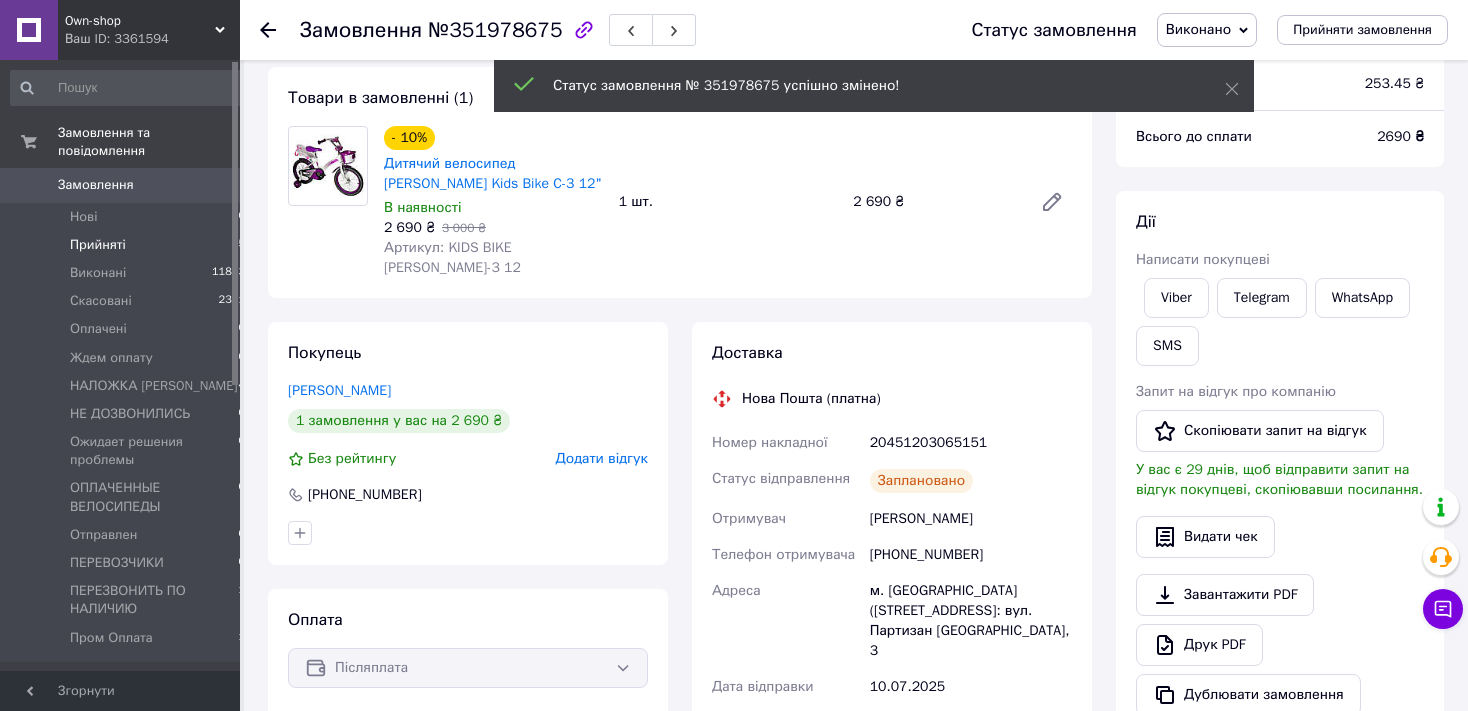 click on "Прийняті" at bounding box center [98, 245] 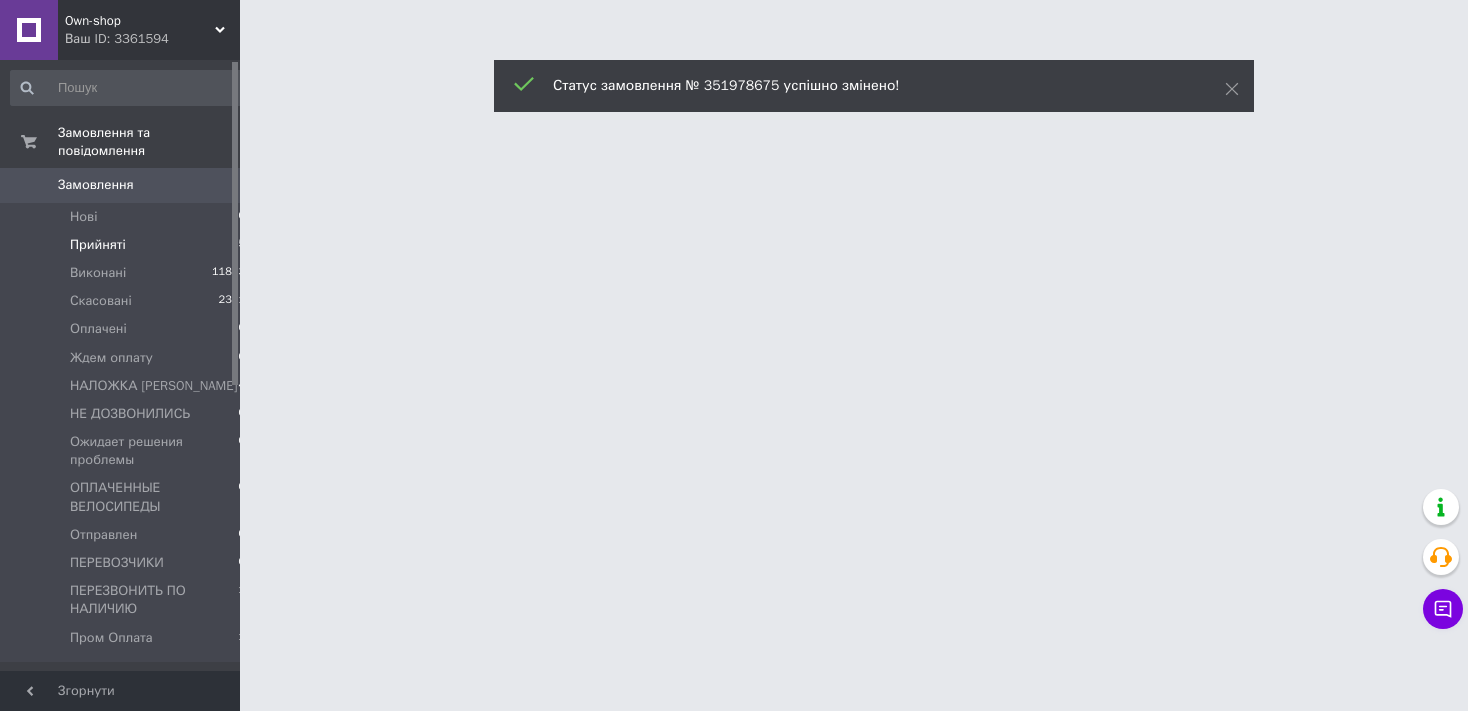 scroll, scrollTop: 0, scrollLeft: 0, axis: both 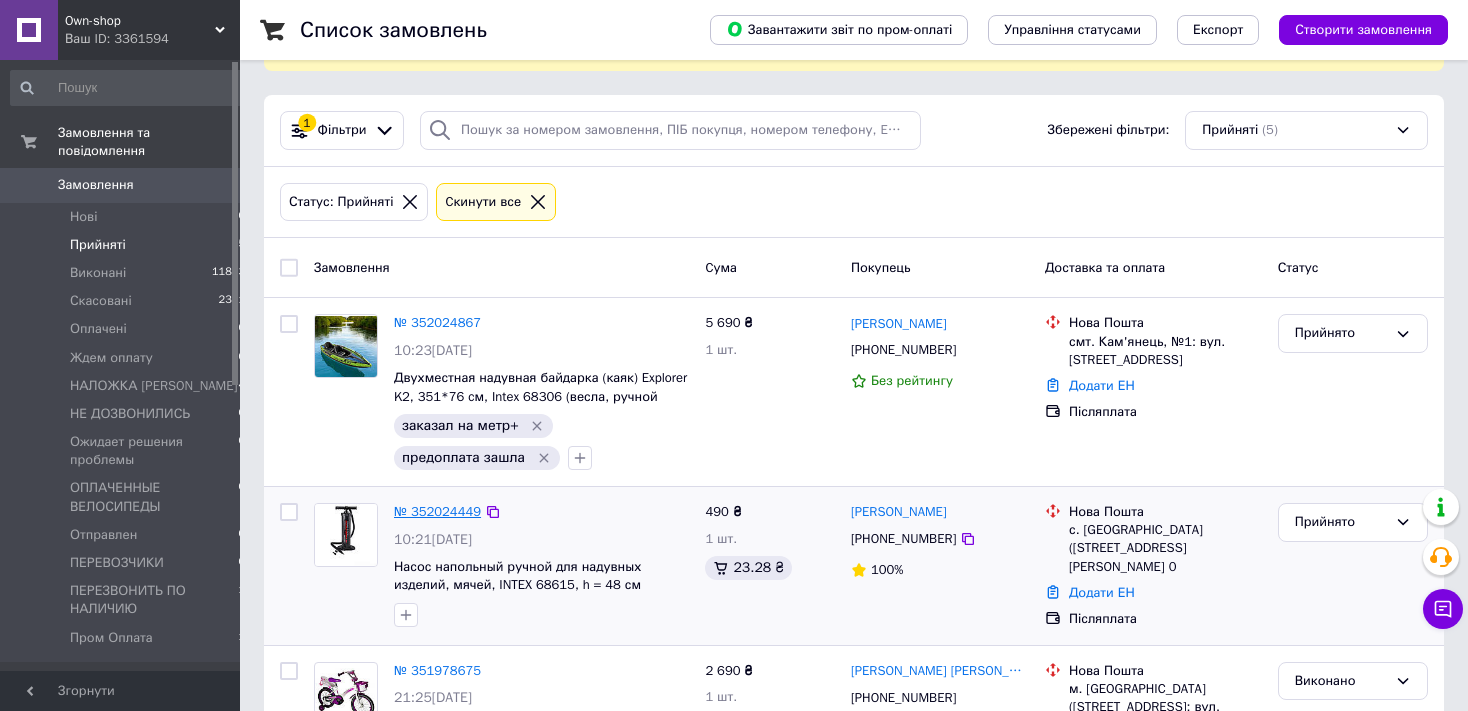 click on "№ 352024449" at bounding box center [437, 511] 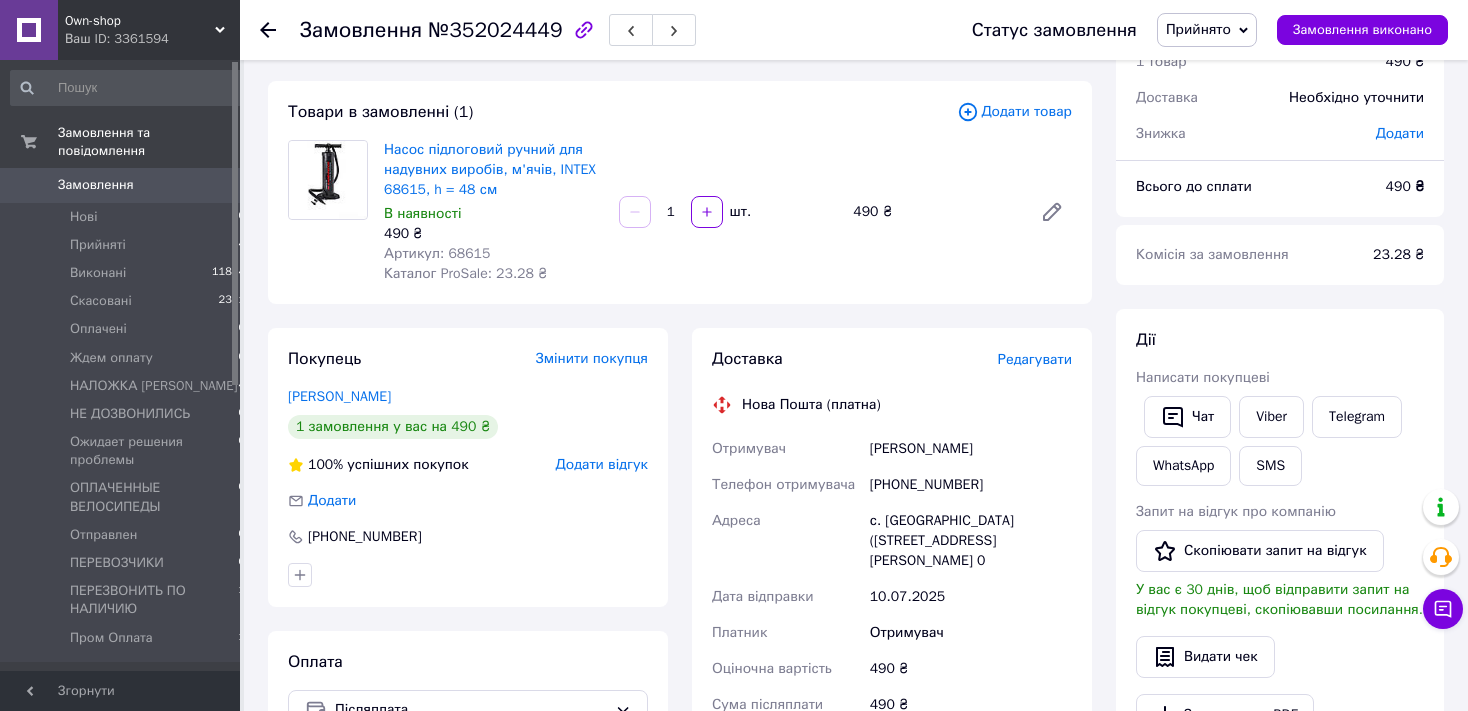 click on "Насос підлоговий ручний для надувних виробів, м'ячів, INTEX 68615, h = 48 см В наявності 490 ₴ Артикул: 68615 Каталог ProSale: 23.28 ₴  1   шт. 490 ₴" at bounding box center (728, 212) 